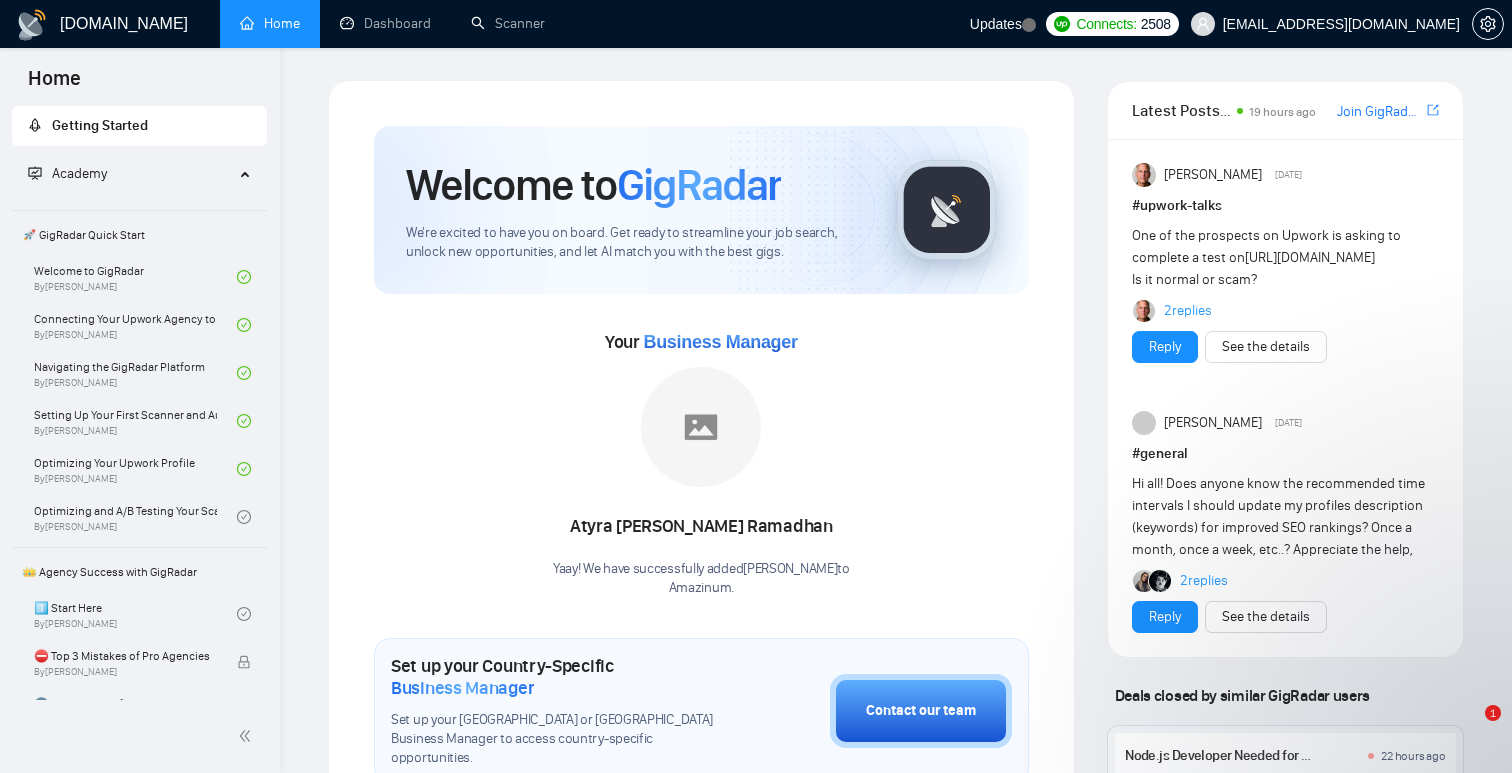 scroll, scrollTop: 0, scrollLeft: 0, axis: both 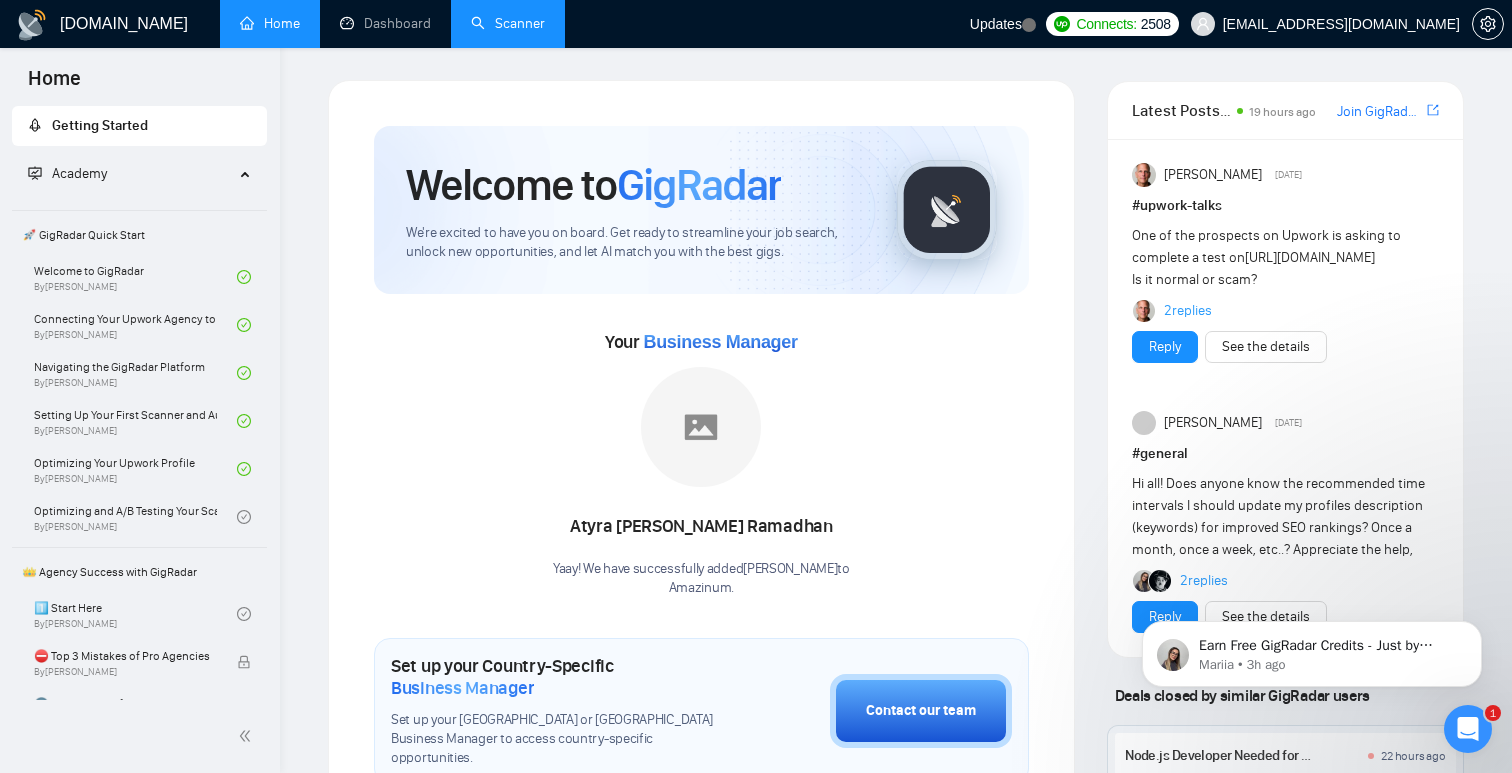 click on "Scanner" at bounding box center [508, 23] 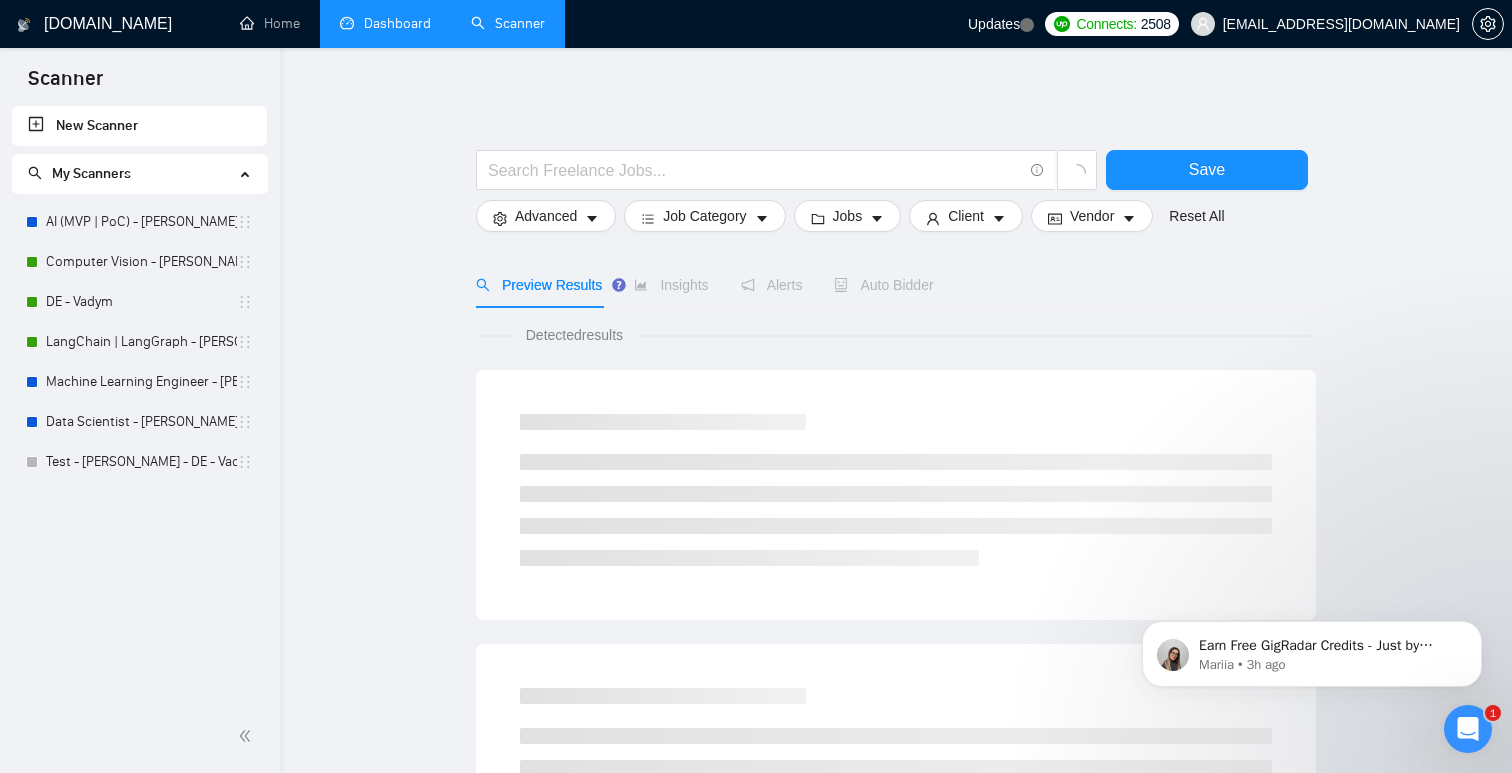 click on "Dashboard" at bounding box center [385, 23] 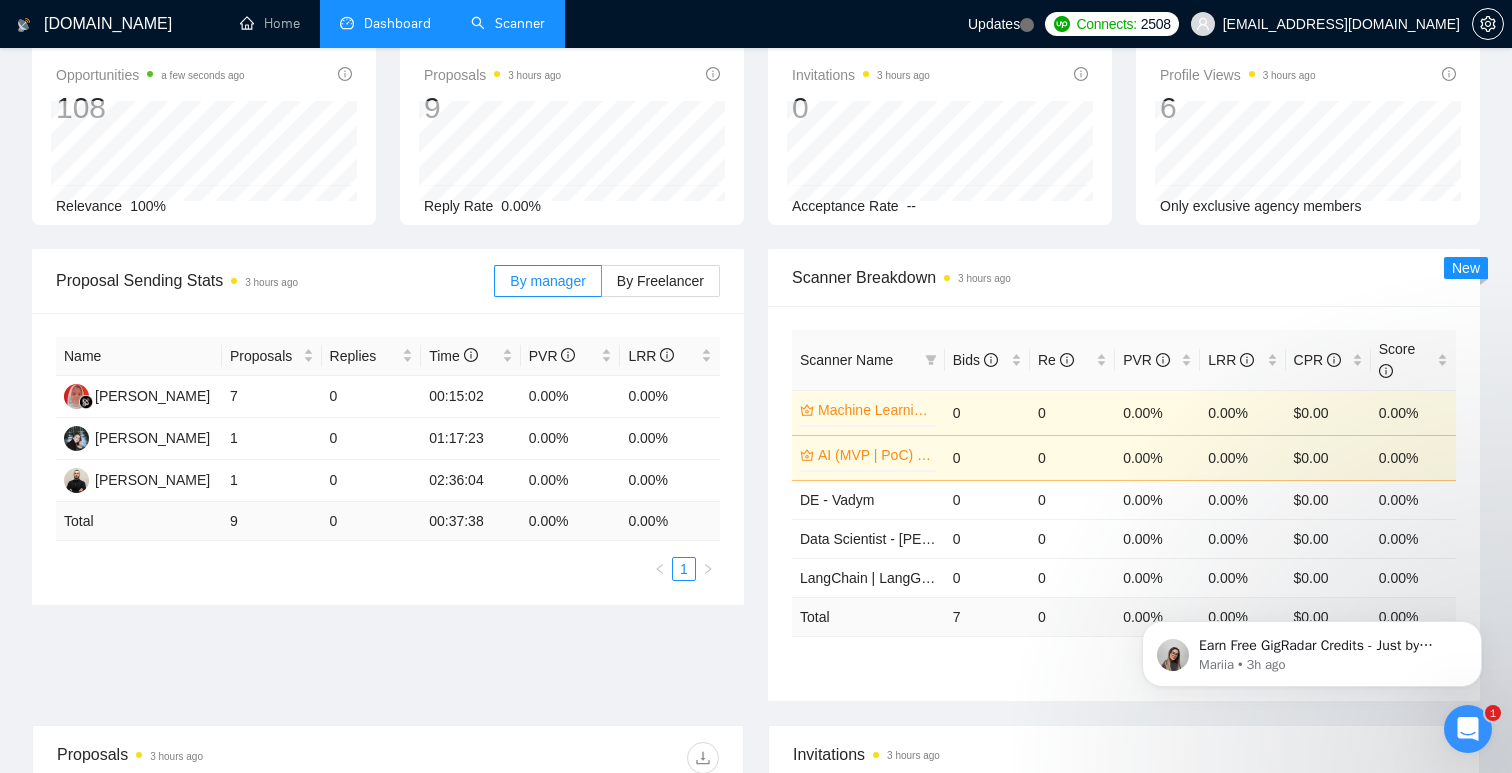 scroll, scrollTop: 105, scrollLeft: 0, axis: vertical 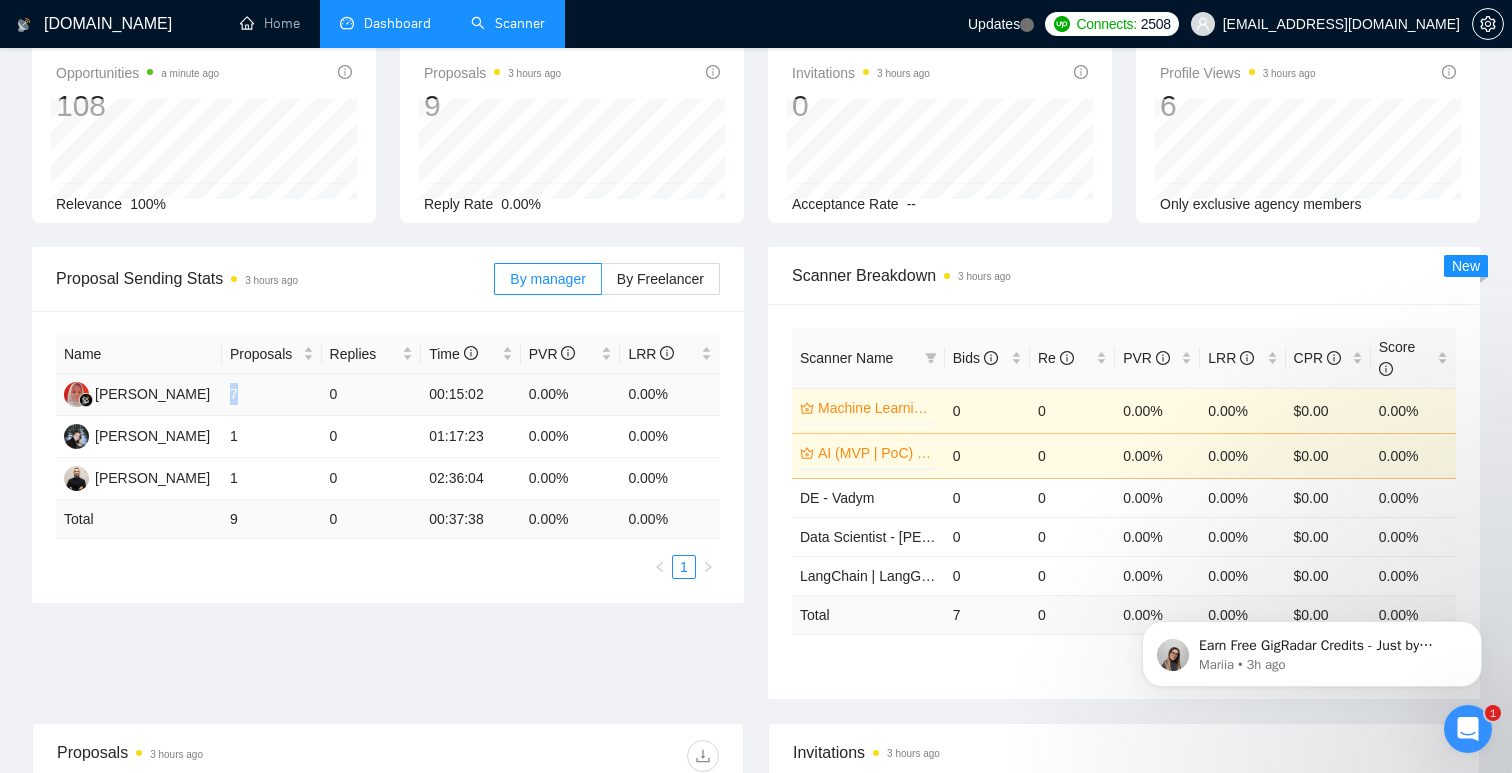 drag, startPoint x: 229, startPoint y: 396, endPoint x: 246, endPoint y: 394, distance: 17.117243 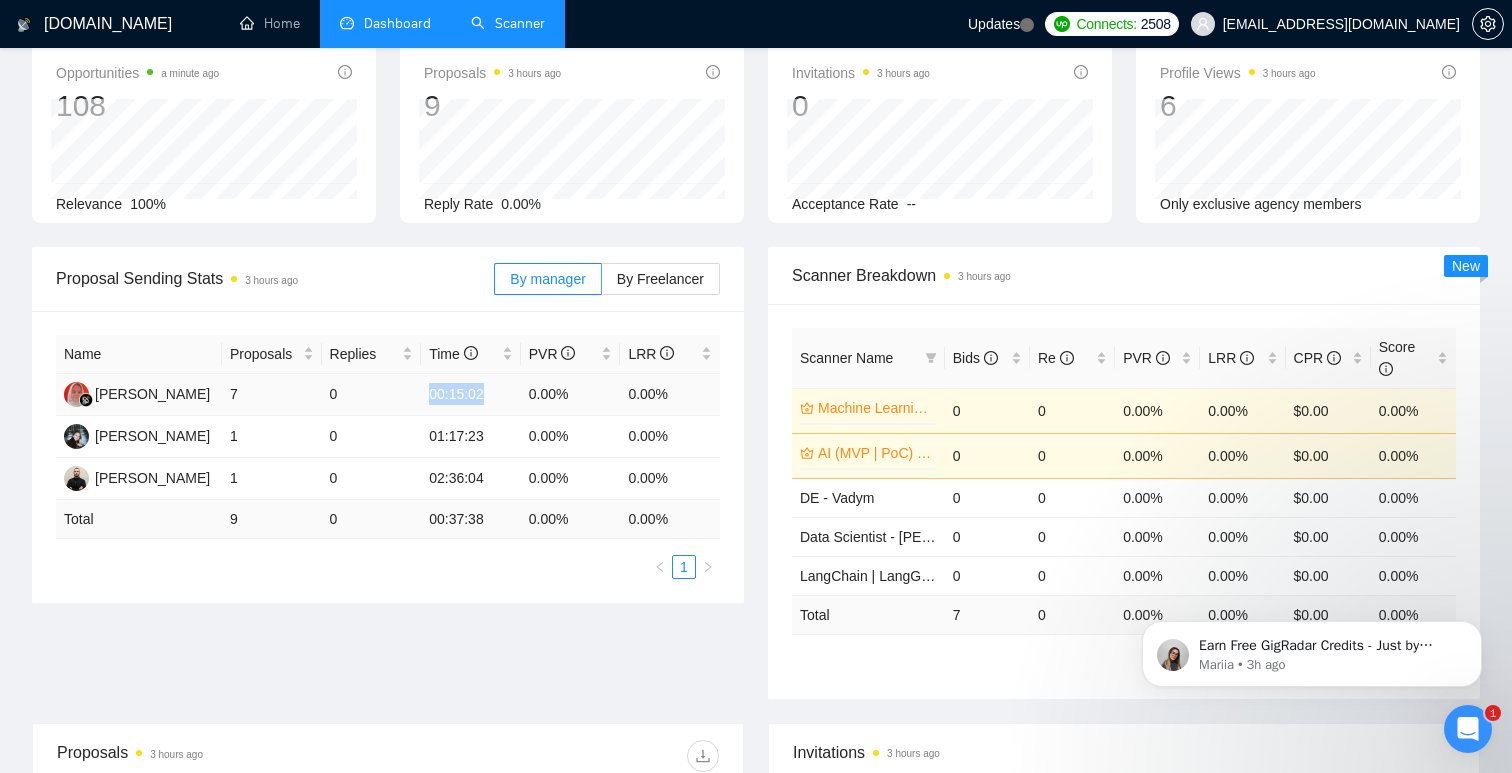 drag, startPoint x: 428, startPoint y: 393, endPoint x: 498, endPoint y: 396, distance: 70.064255 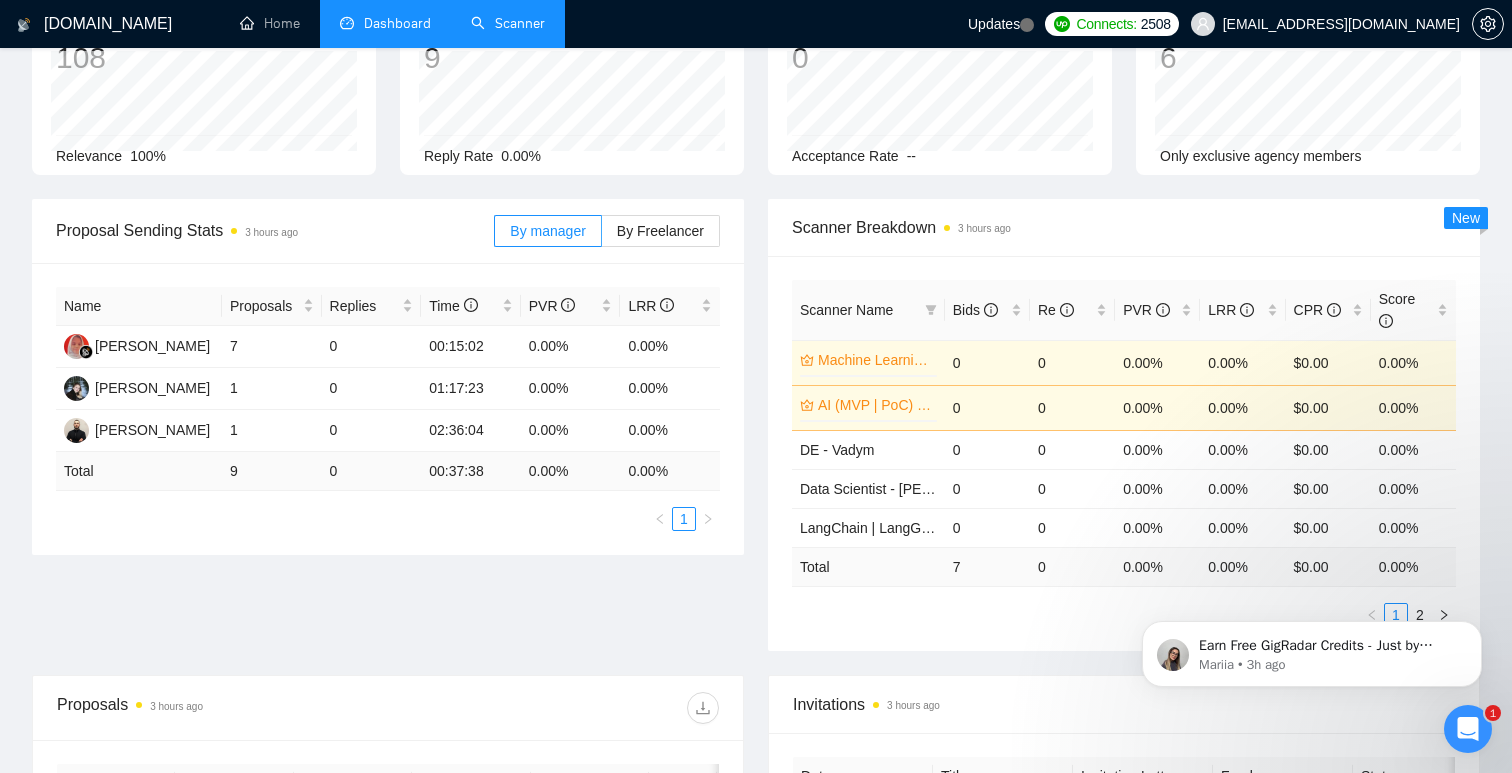 scroll, scrollTop: 150, scrollLeft: 0, axis: vertical 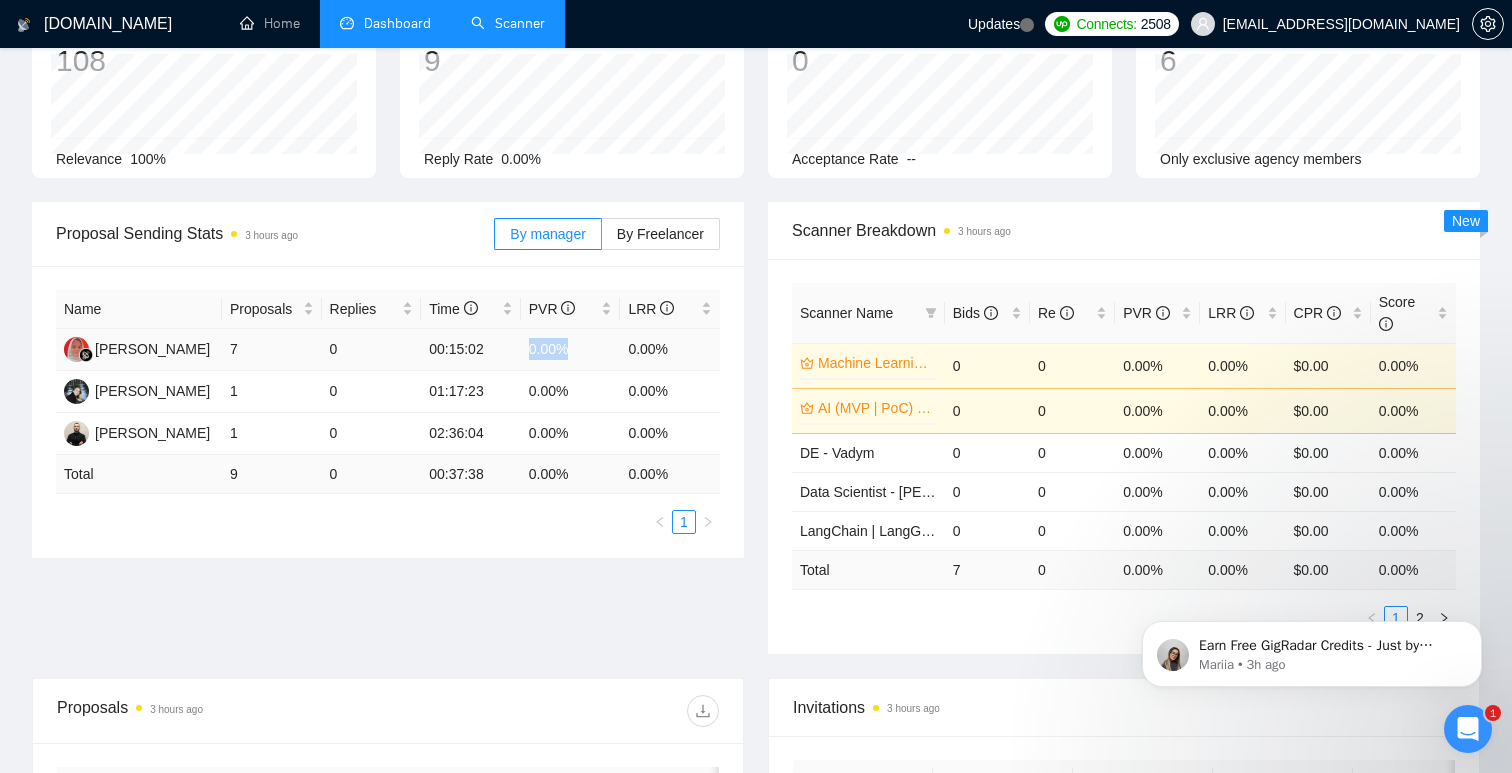 drag, startPoint x: 580, startPoint y: 355, endPoint x: 517, endPoint y: 355, distance: 63 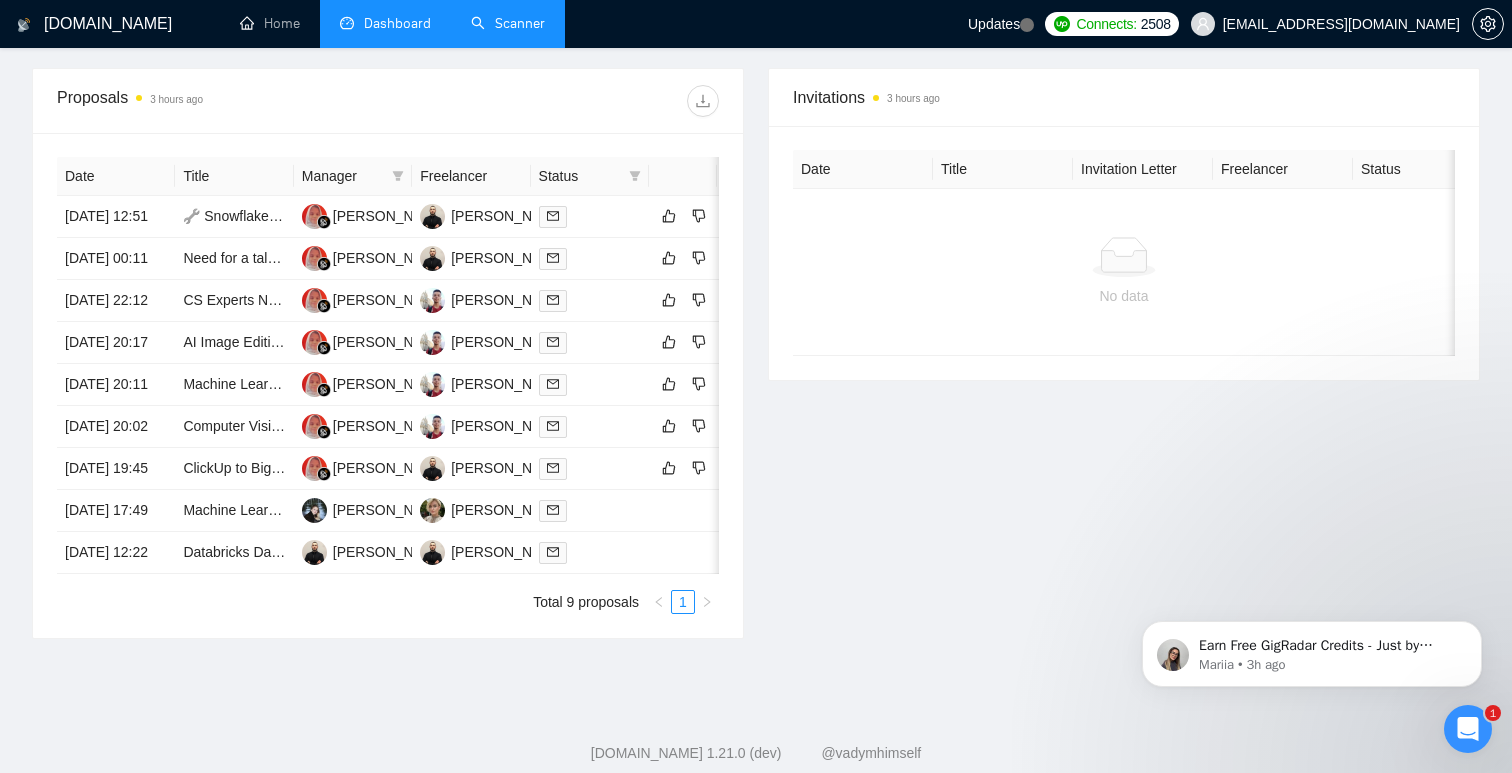 scroll, scrollTop: 768, scrollLeft: 0, axis: vertical 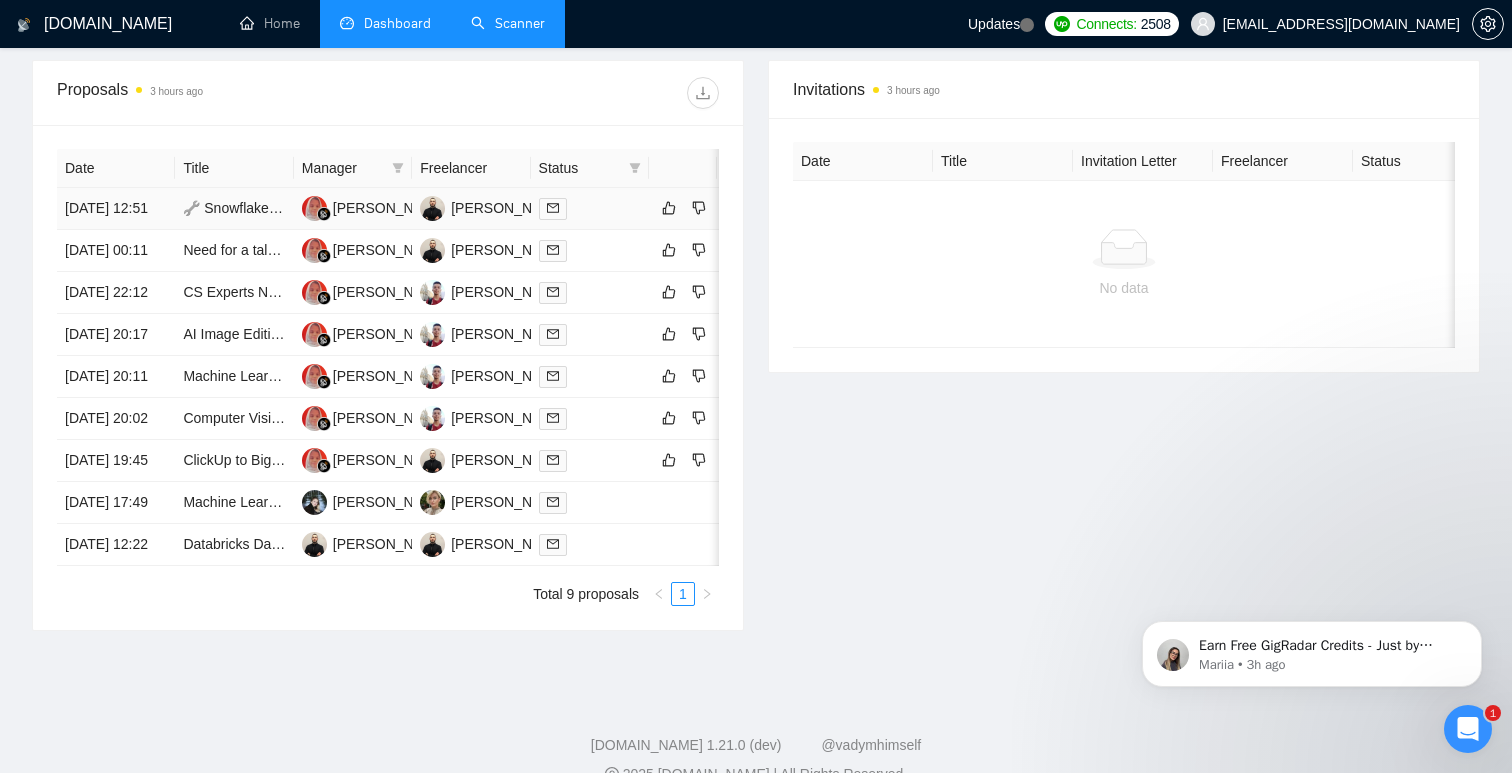 click on "[DATE] 12:51" at bounding box center (116, 209) 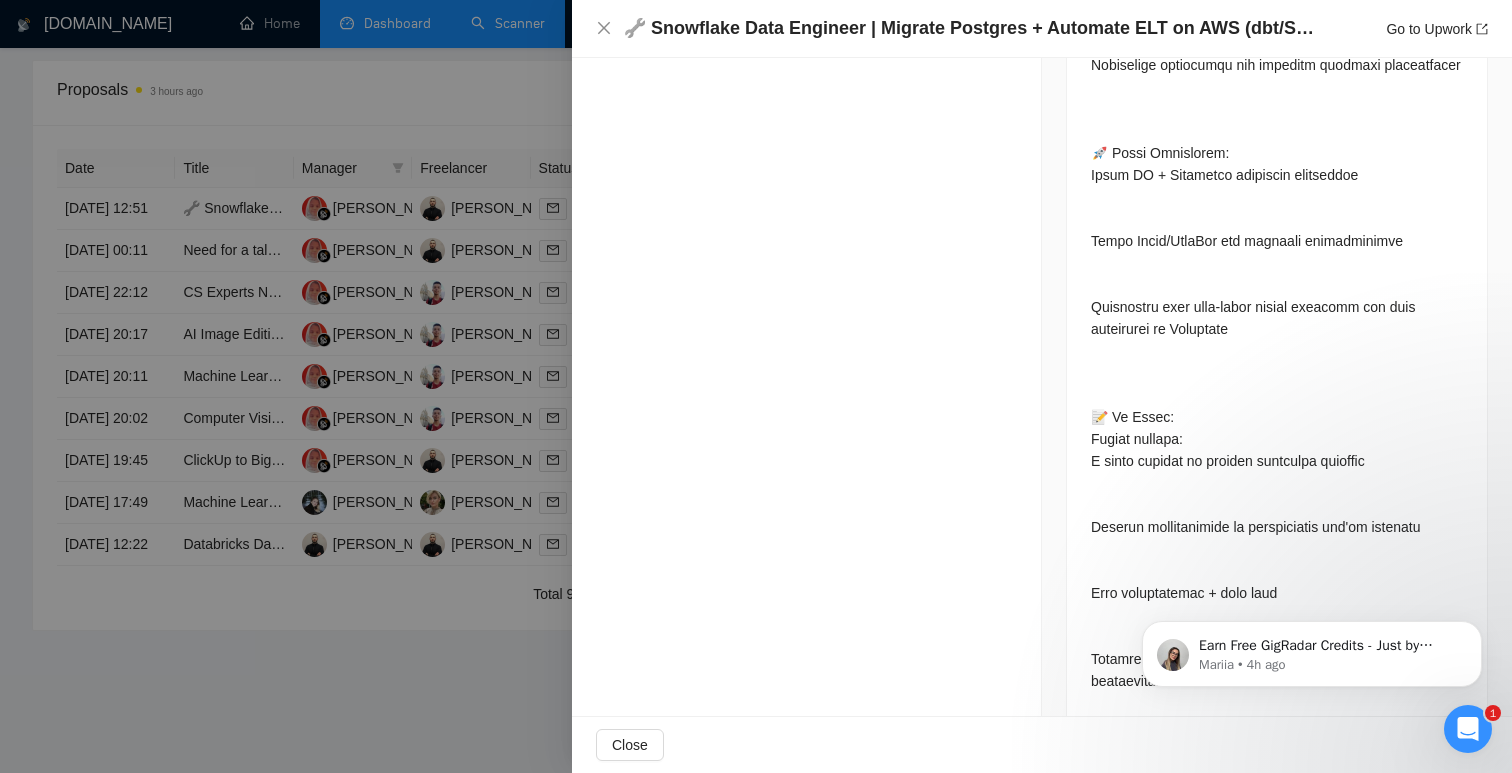 scroll, scrollTop: 4111, scrollLeft: 0, axis: vertical 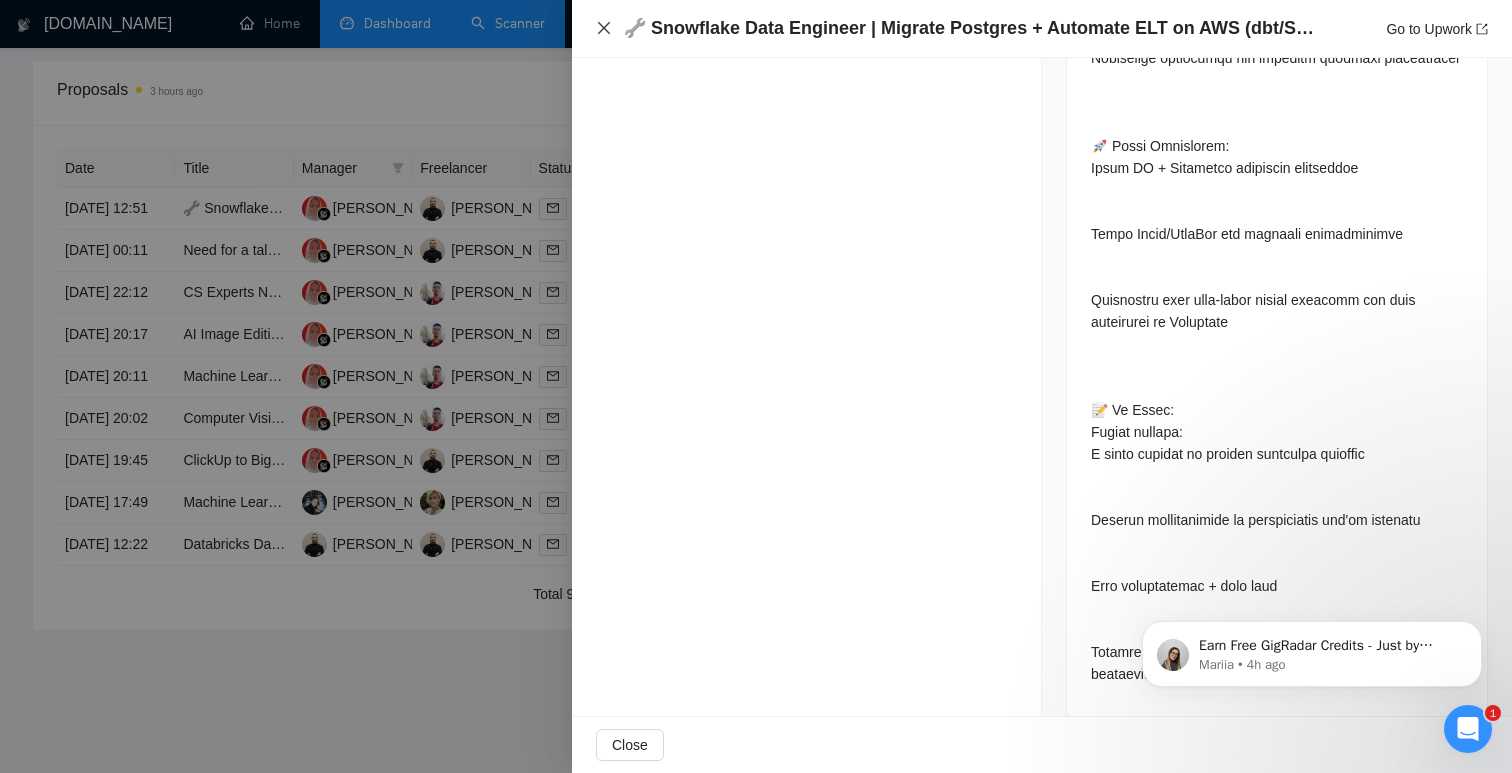 click 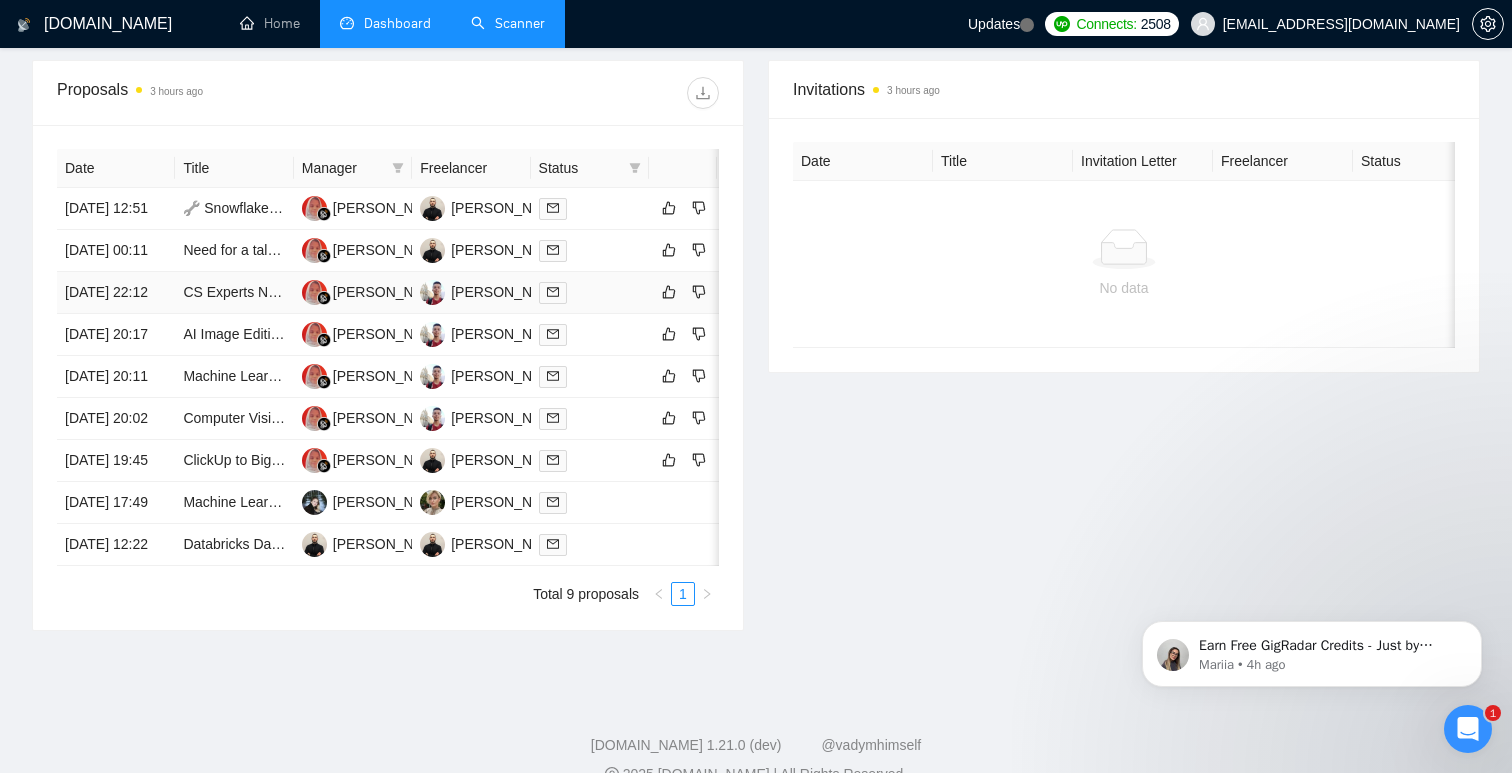click on "[DATE] 22:12" at bounding box center (116, 293) 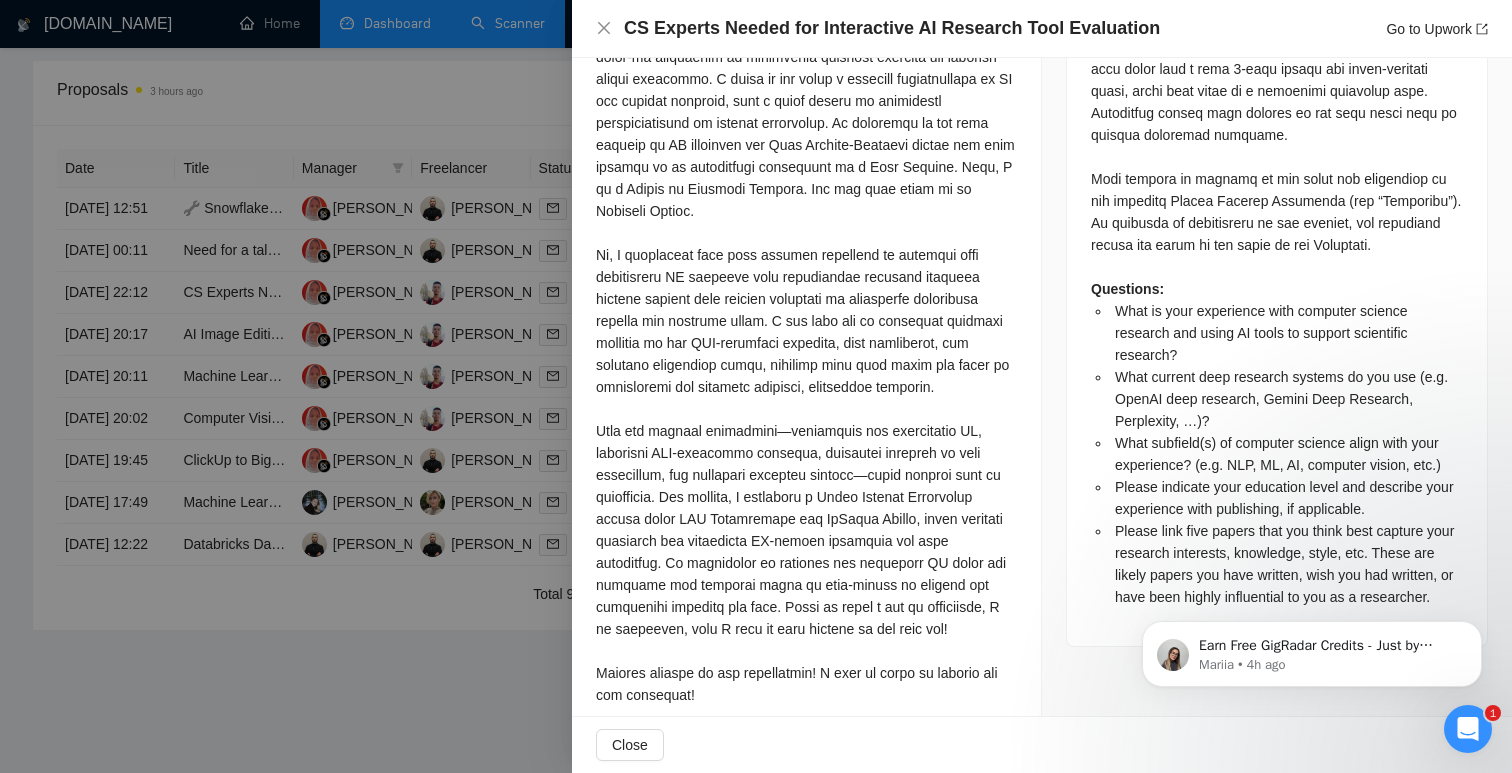 scroll, scrollTop: 1581, scrollLeft: 0, axis: vertical 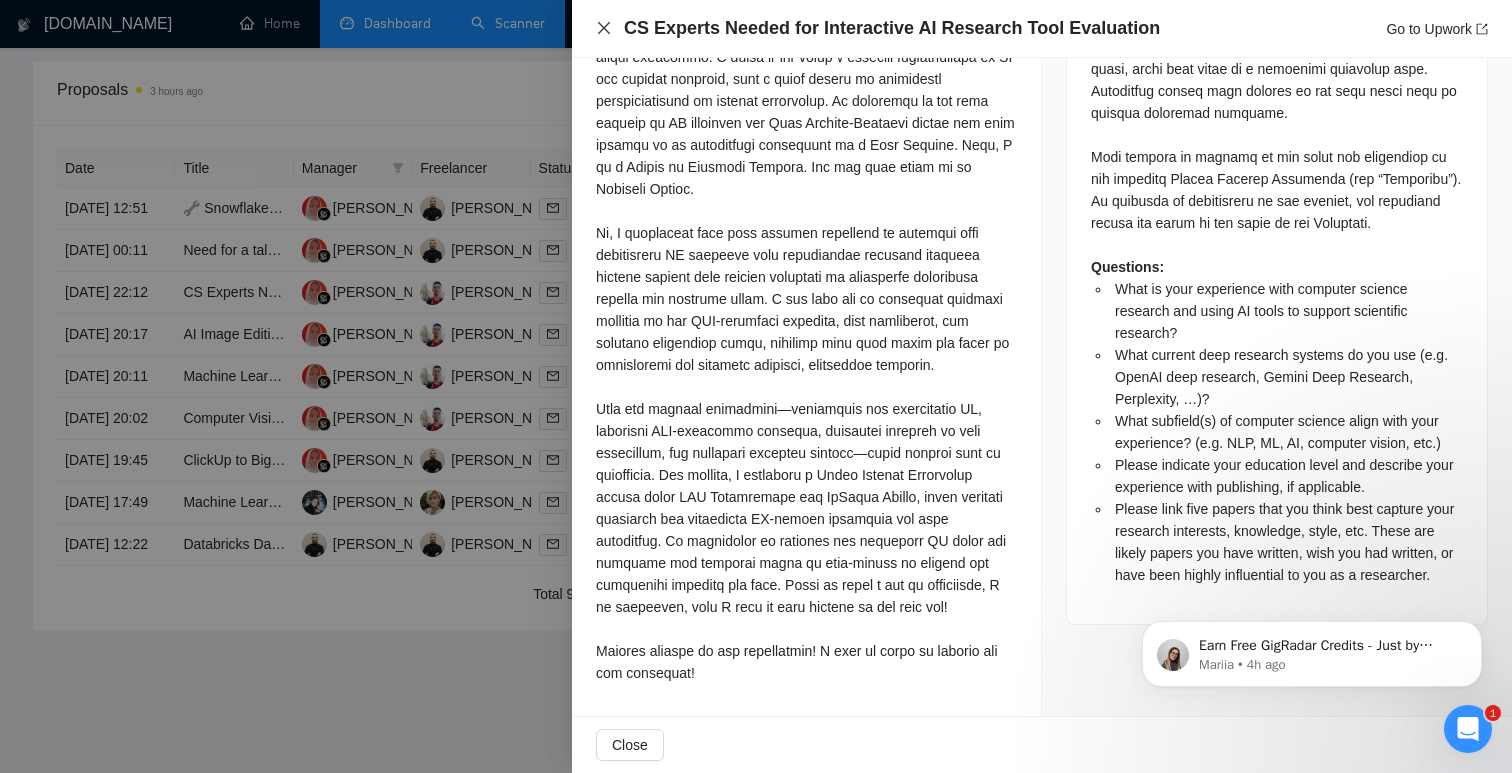click 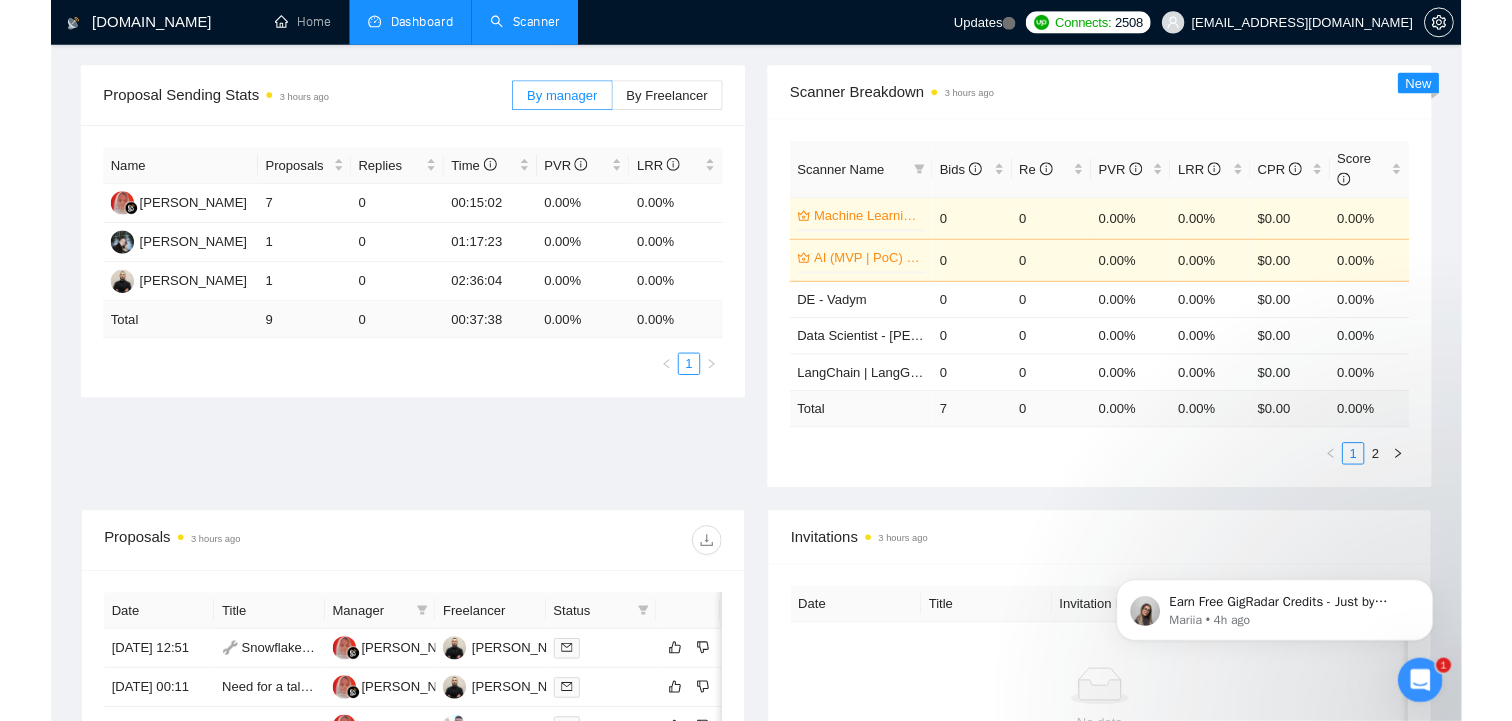 scroll, scrollTop: 0, scrollLeft: 0, axis: both 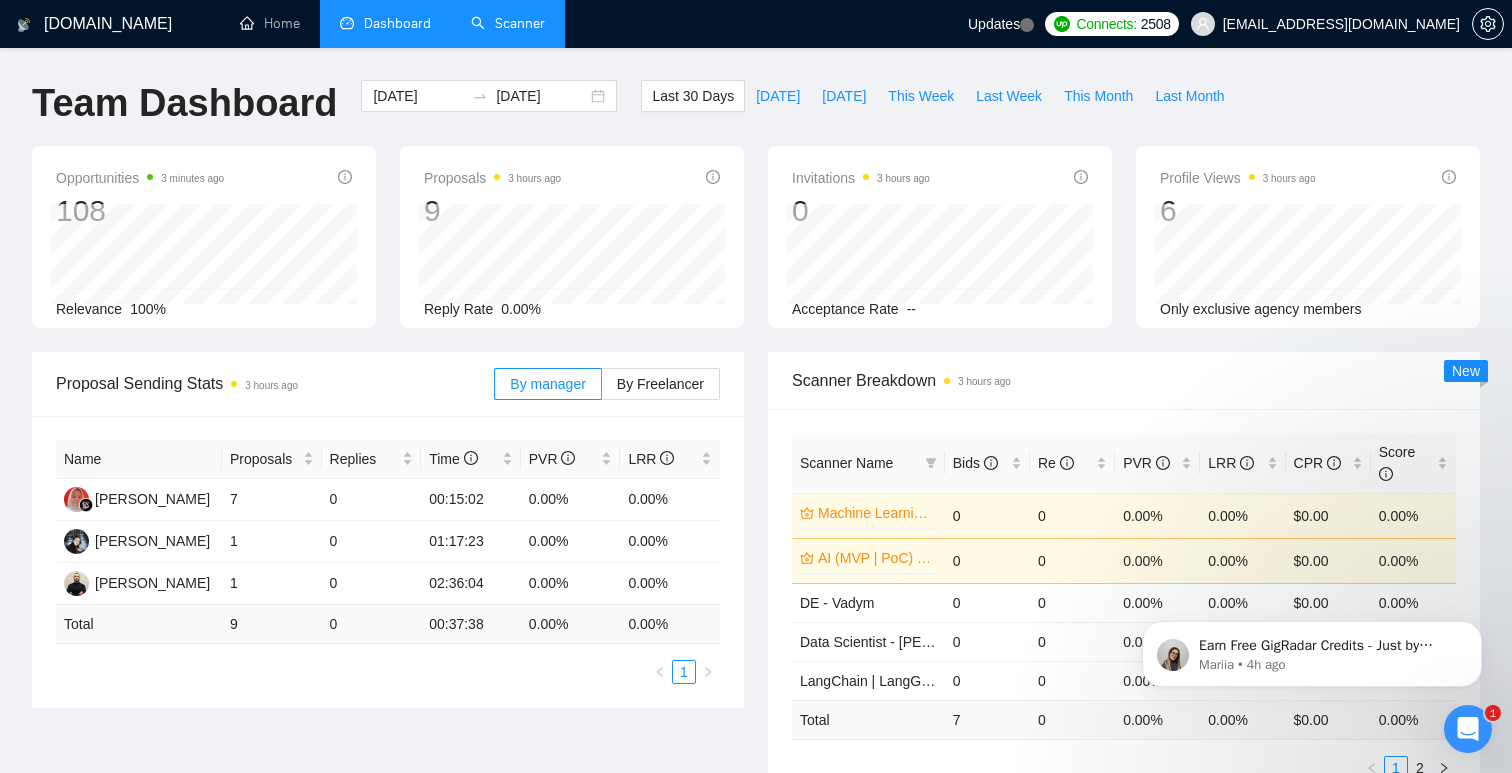 click on "Scanner" at bounding box center (508, 23) 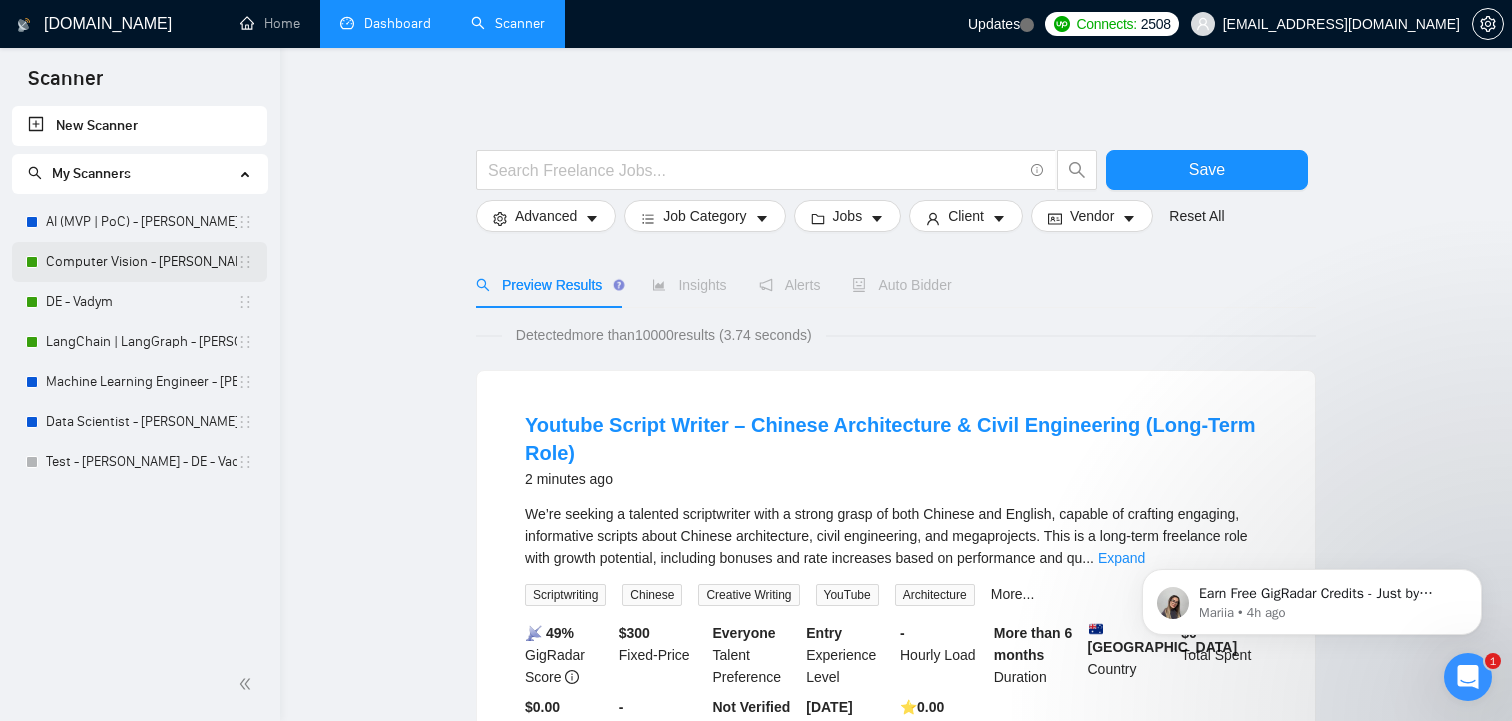 click on "Computer Vision - [PERSON_NAME]" at bounding box center (141, 262) 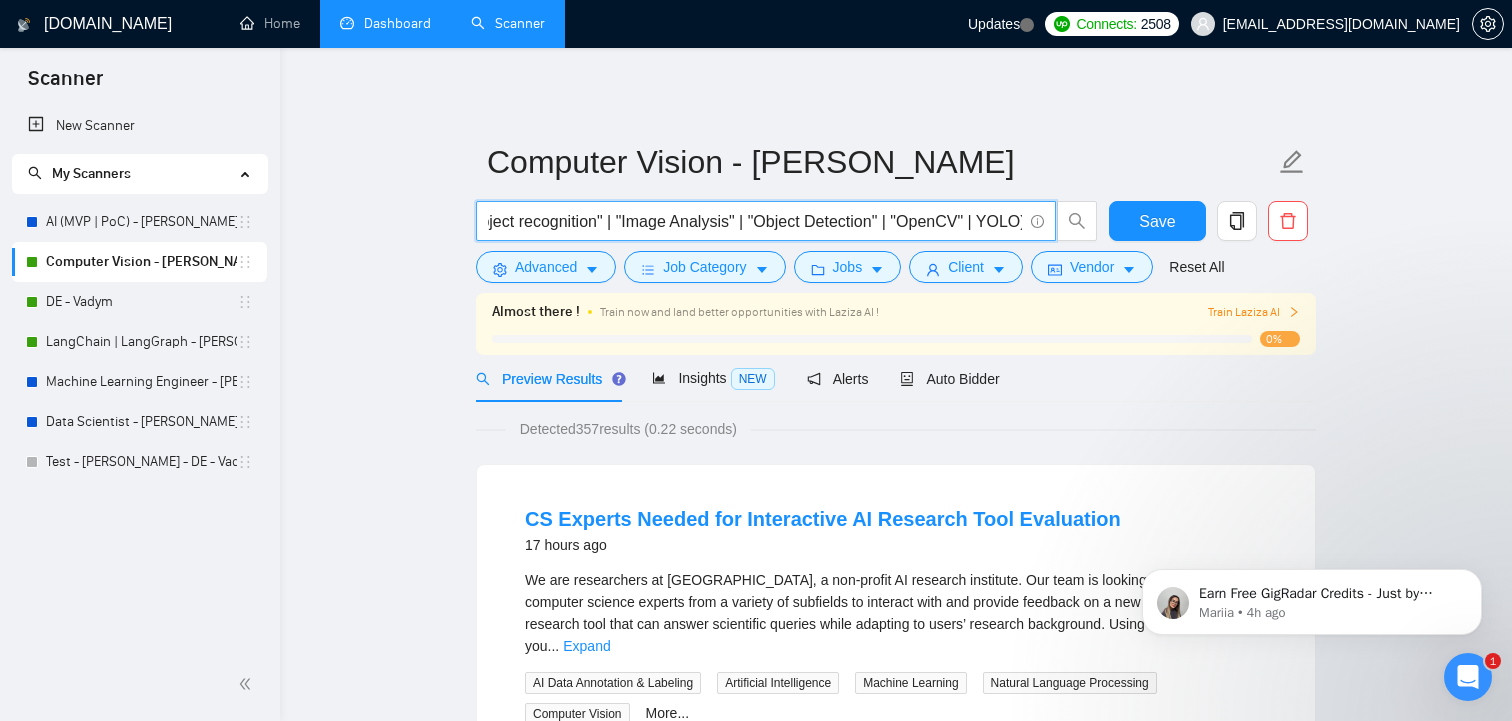 scroll, scrollTop: 0, scrollLeft: 583, axis: horizontal 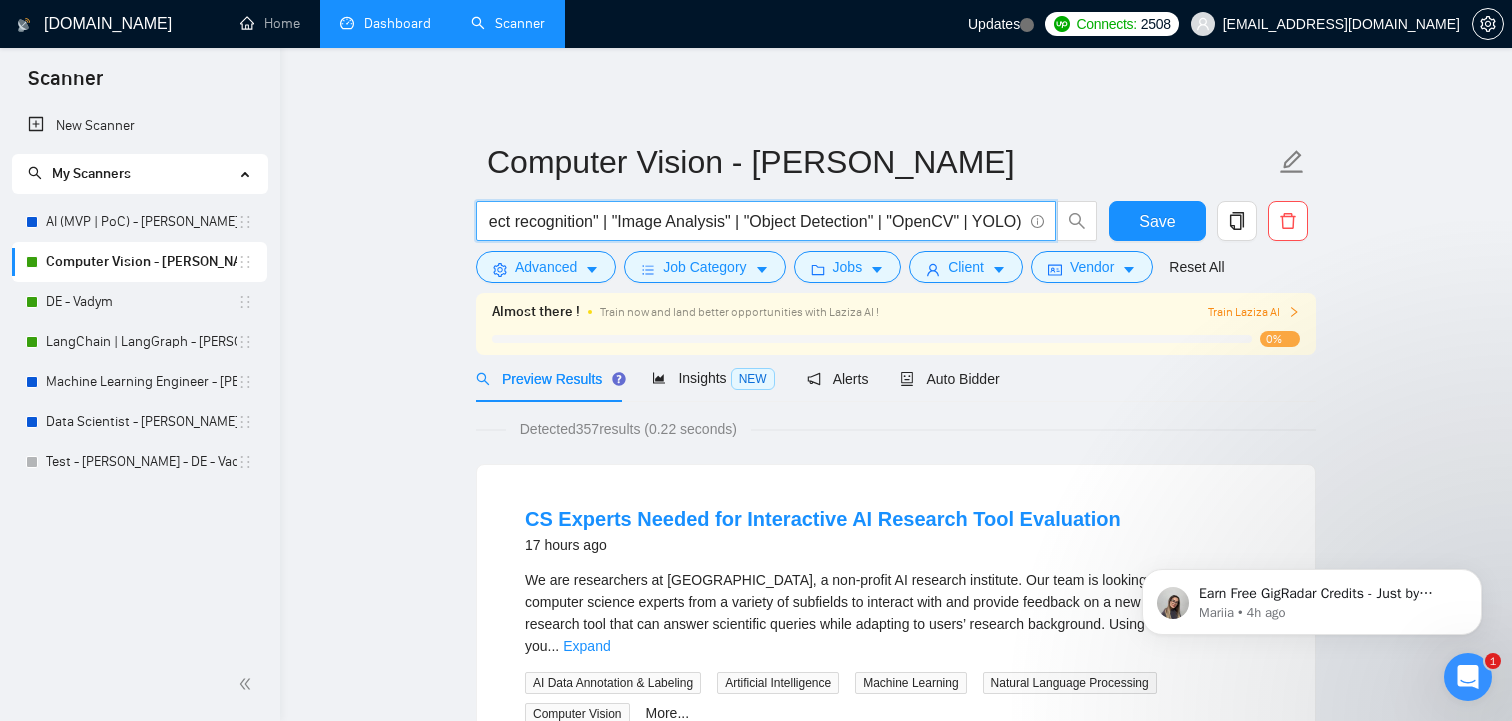 drag, startPoint x: 505, startPoint y: 223, endPoint x: 1027, endPoint y: 234, distance: 522.1159 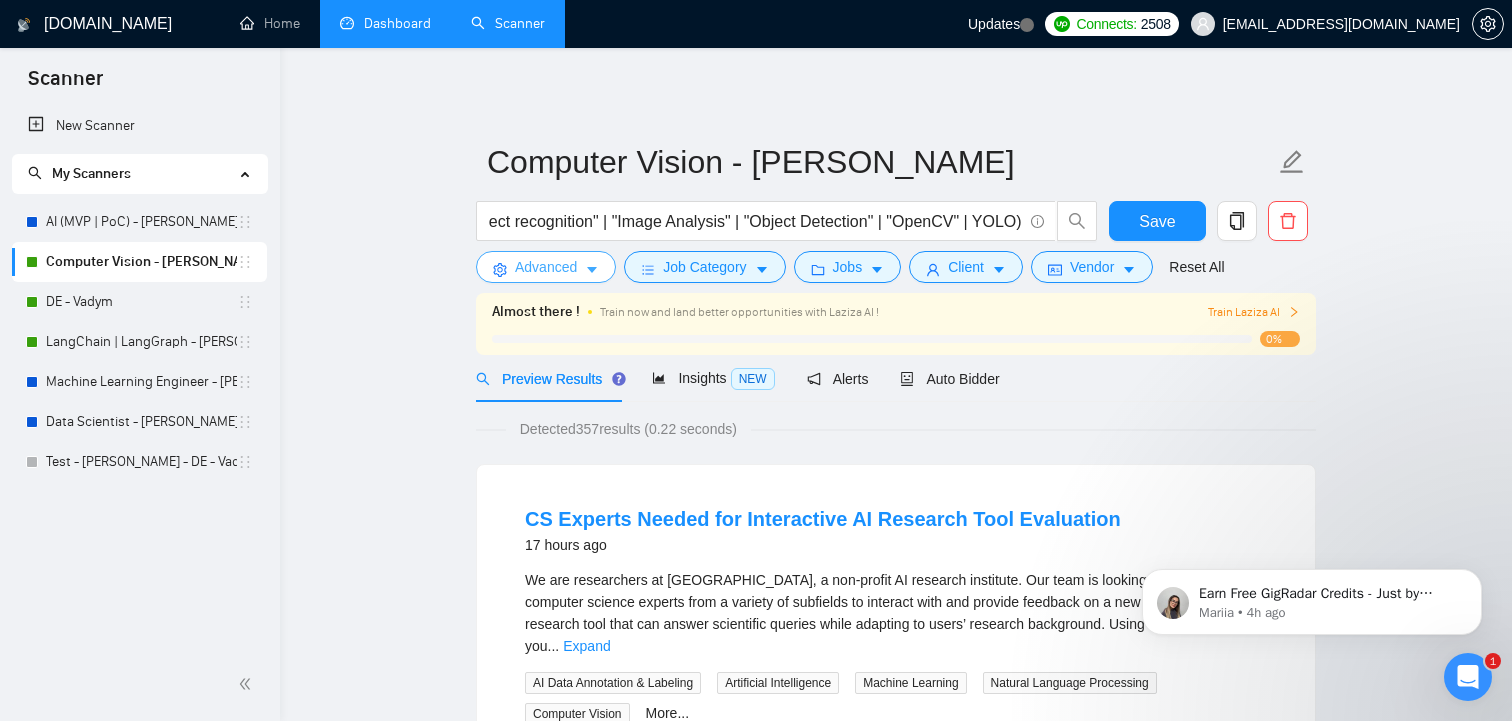 click on "Advanced" at bounding box center (546, 267) 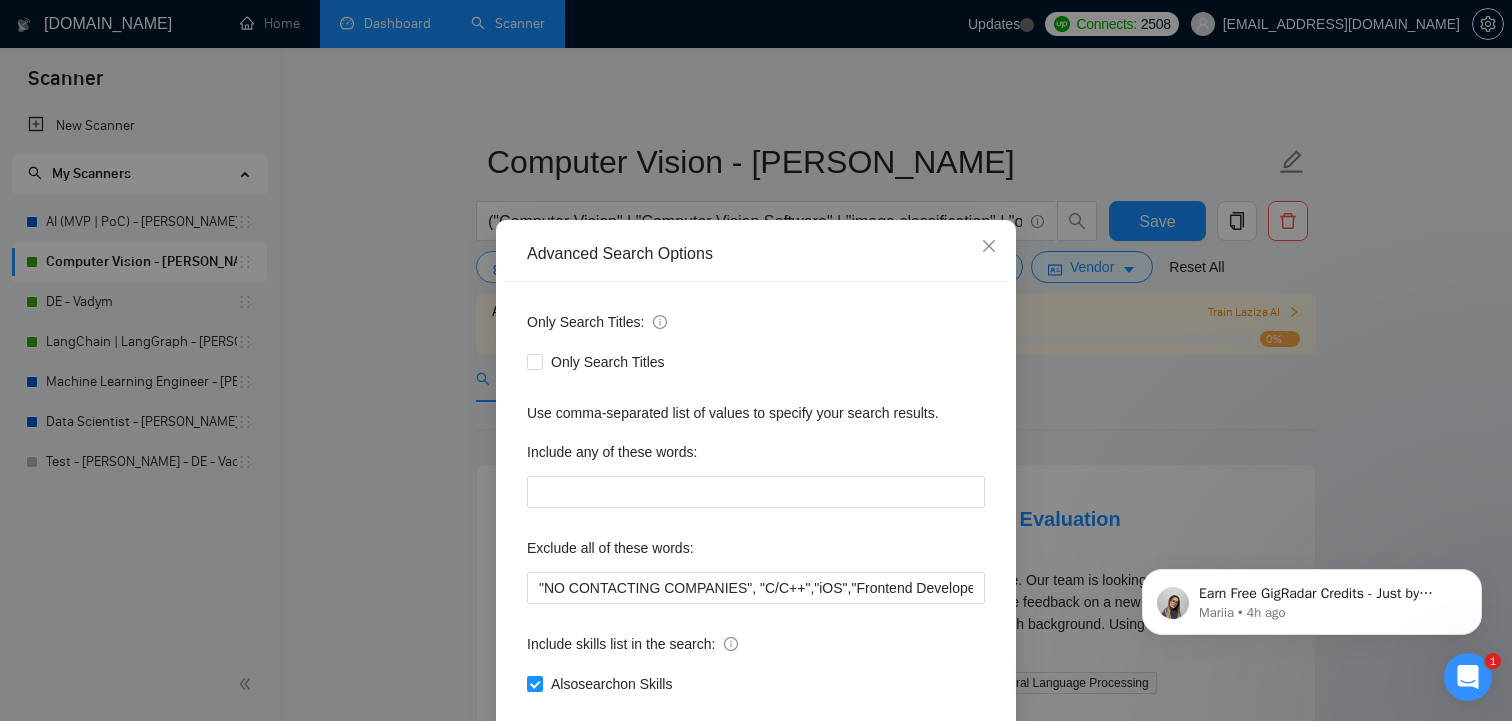 scroll, scrollTop: 111, scrollLeft: 0, axis: vertical 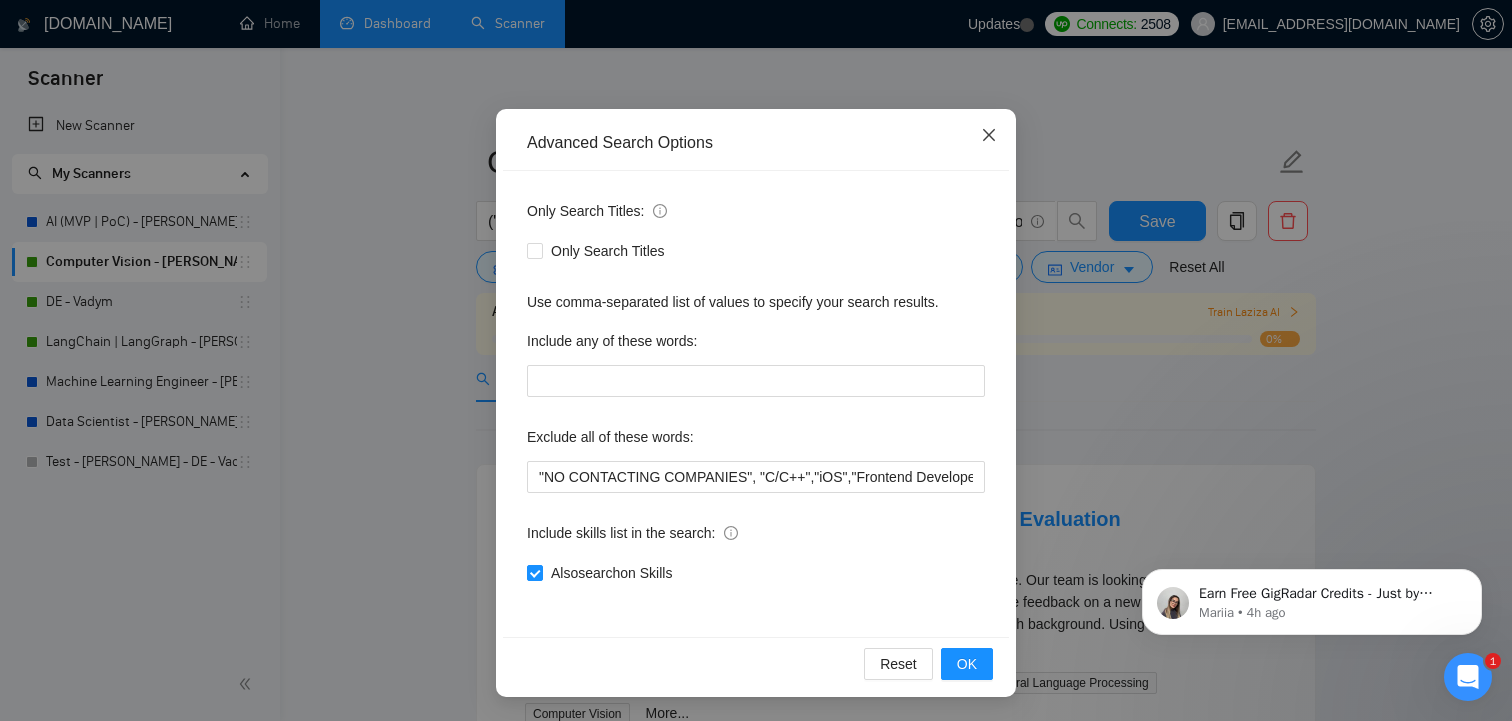 click 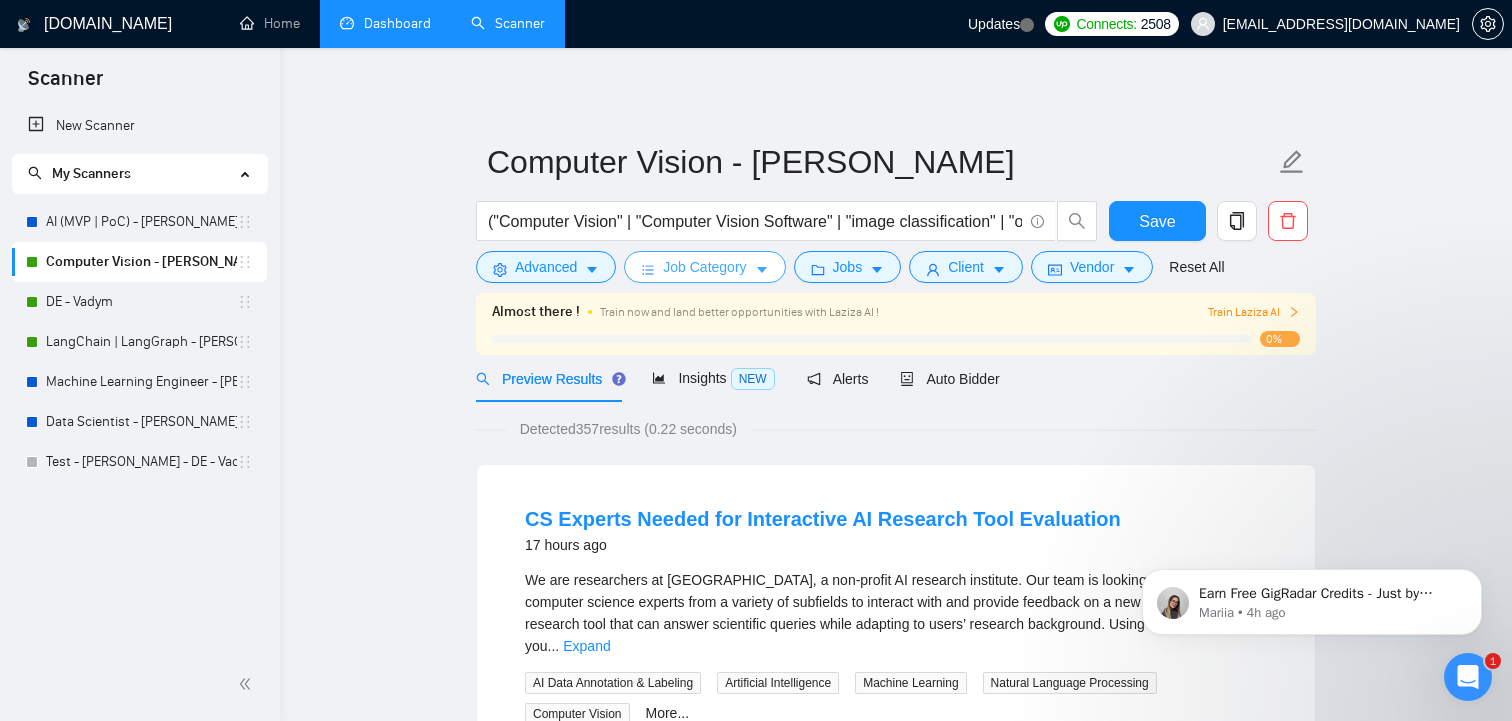 click 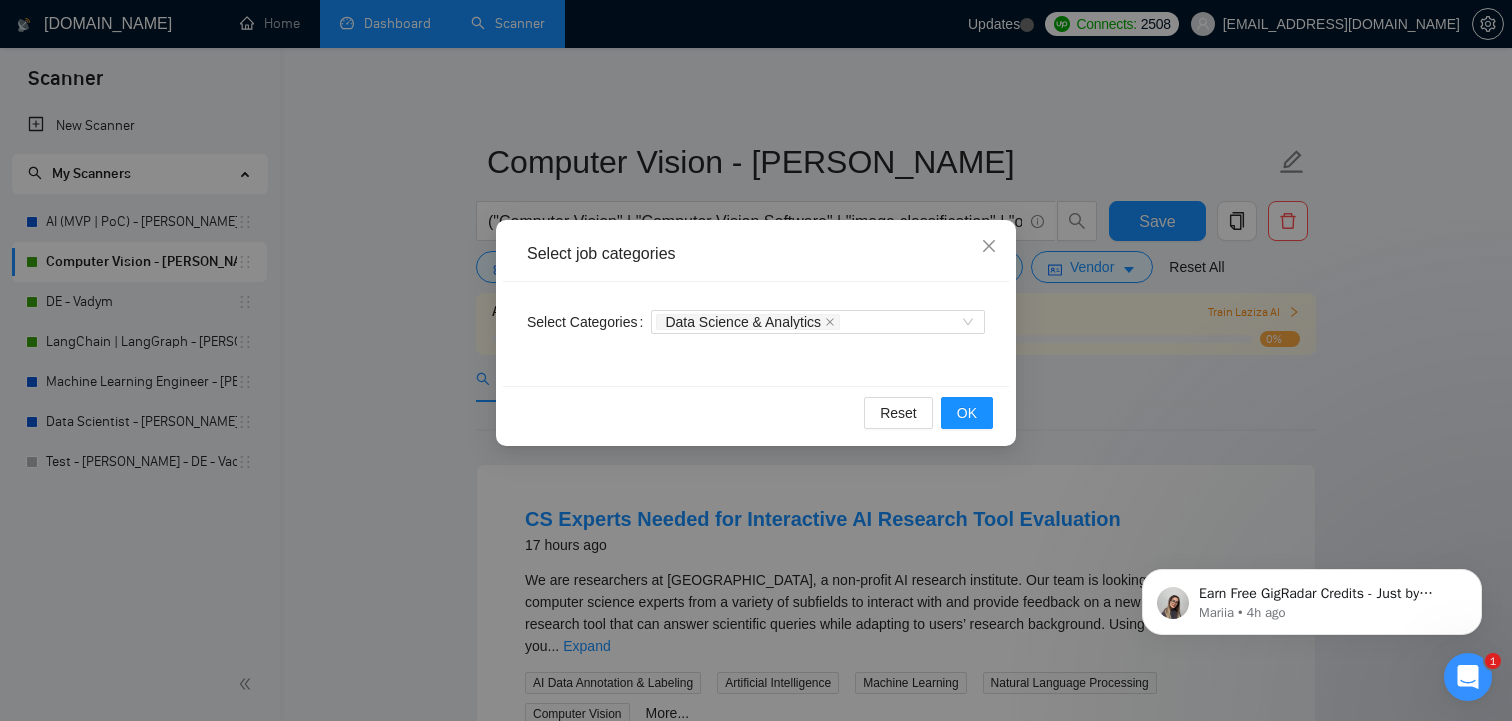 click on "Select job categories Select Categories Data Science & Analytics   Reset OK" at bounding box center [756, 360] 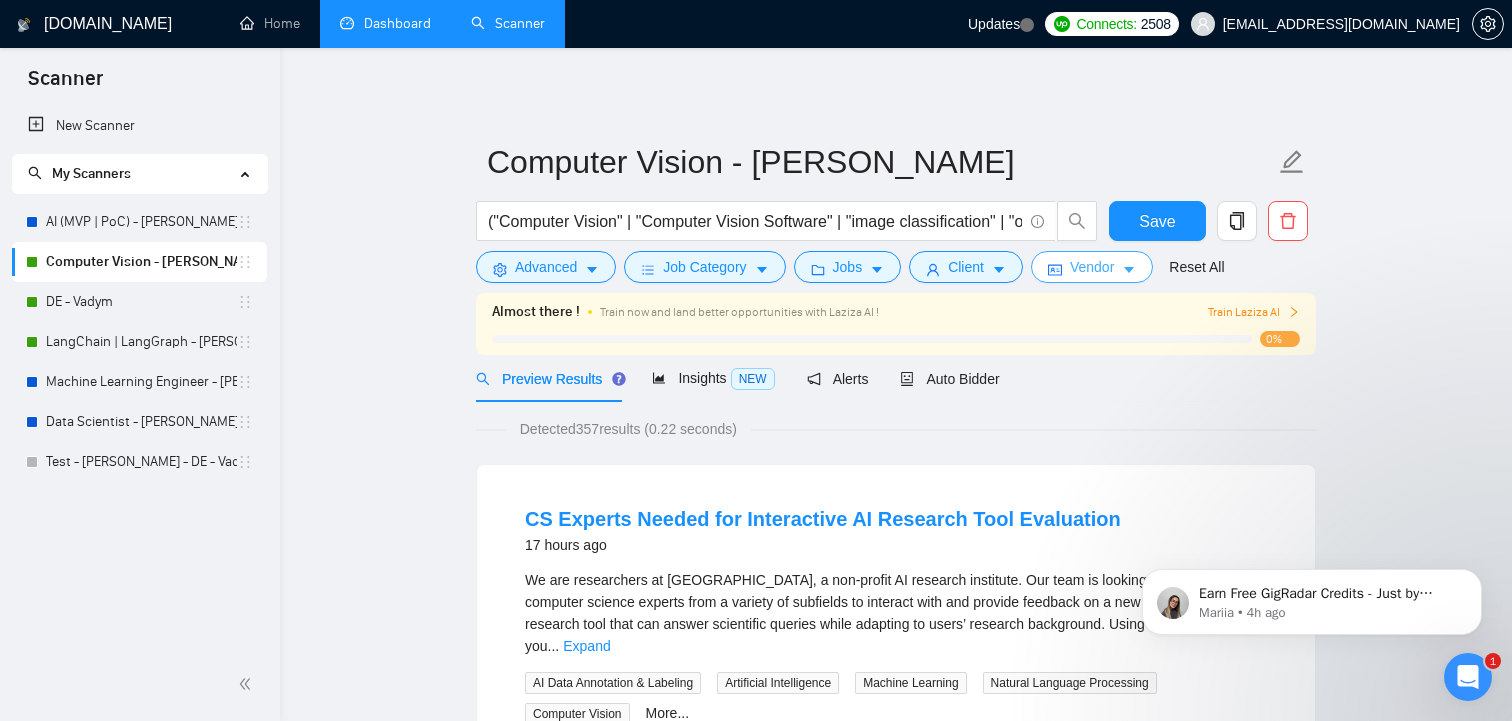 click 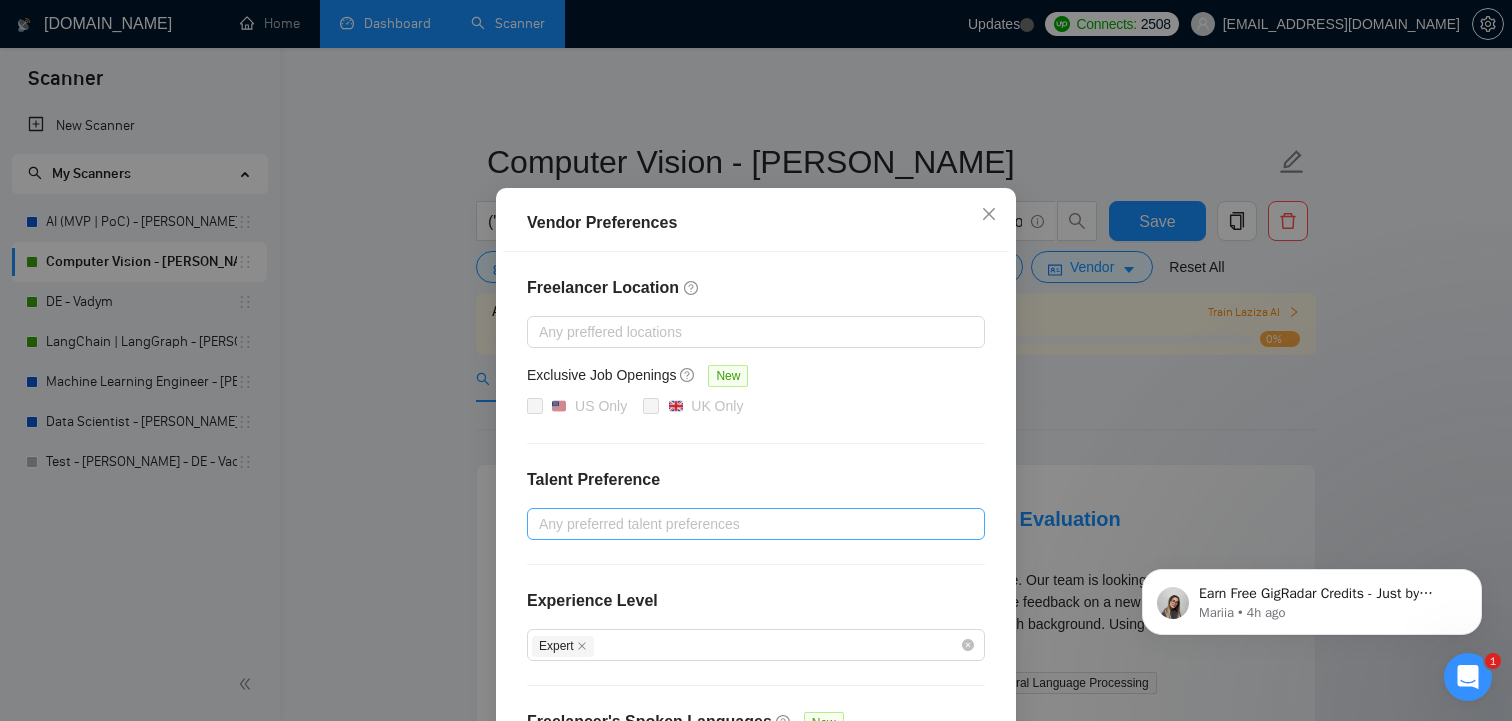 scroll, scrollTop: 0, scrollLeft: 0, axis: both 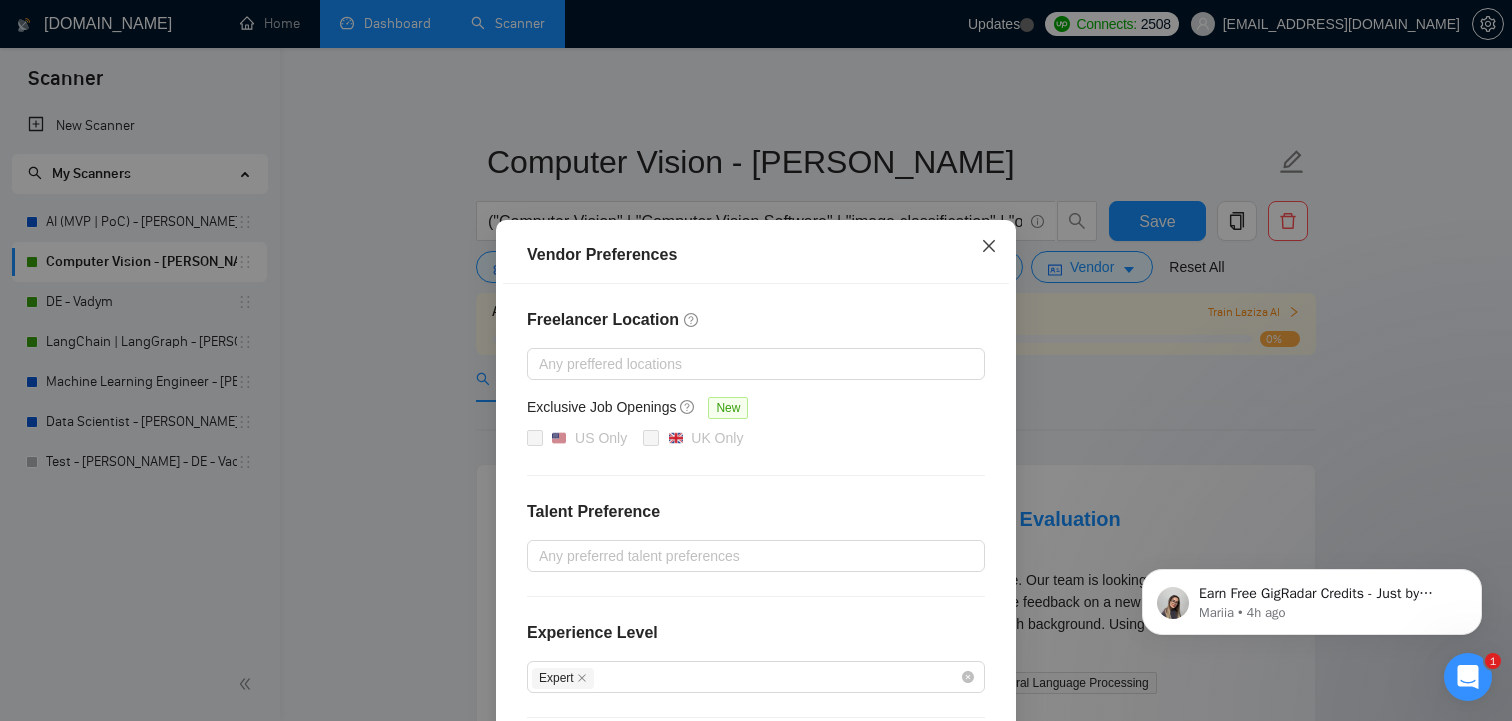 click 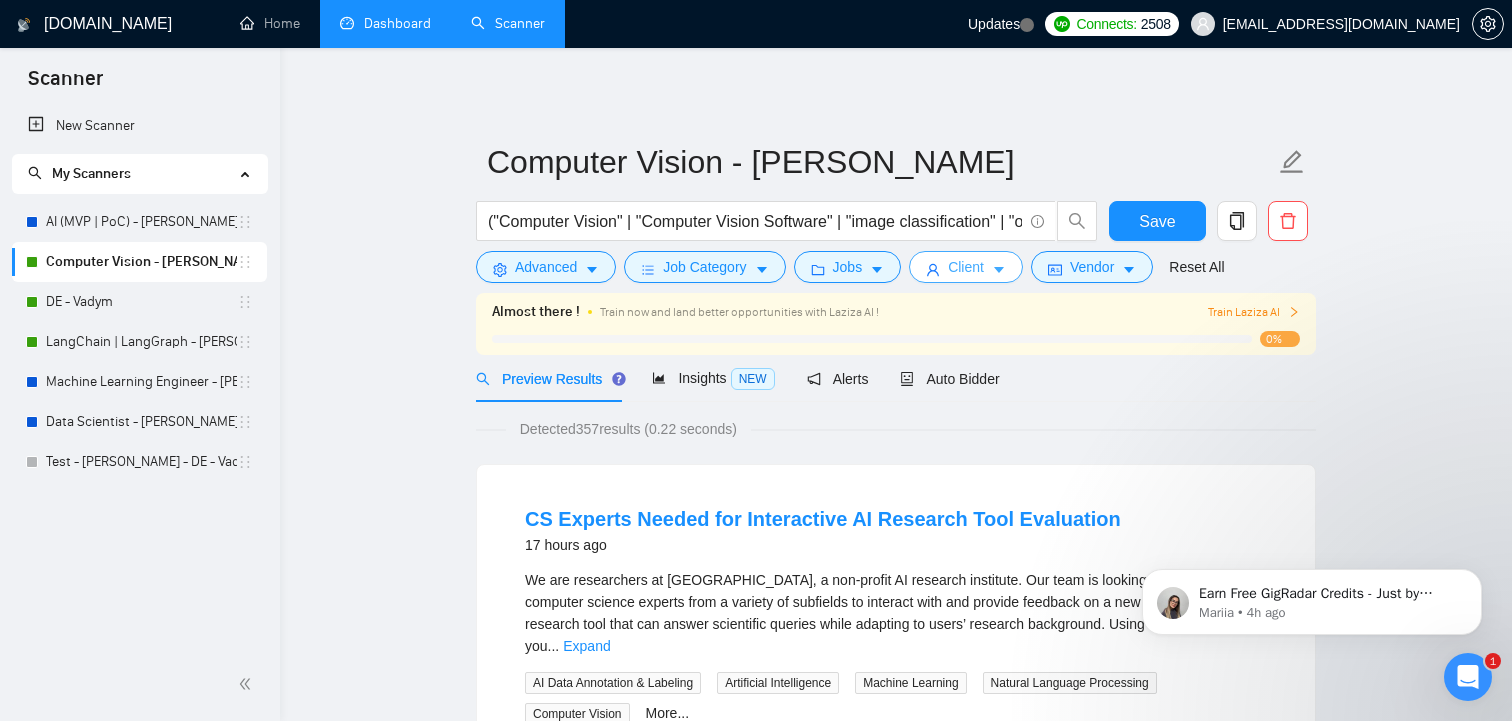 click on "Client" at bounding box center [966, 267] 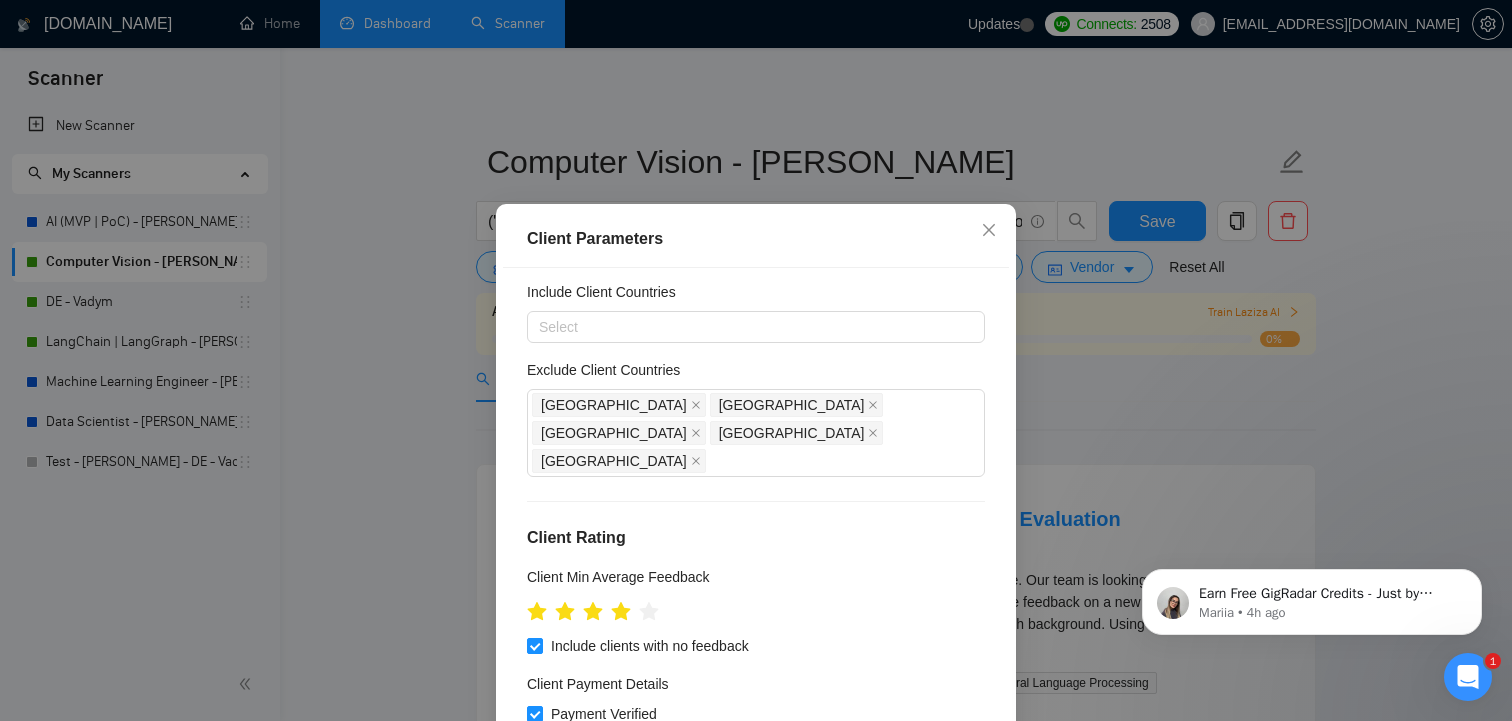 scroll, scrollTop: 87, scrollLeft: 0, axis: vertical 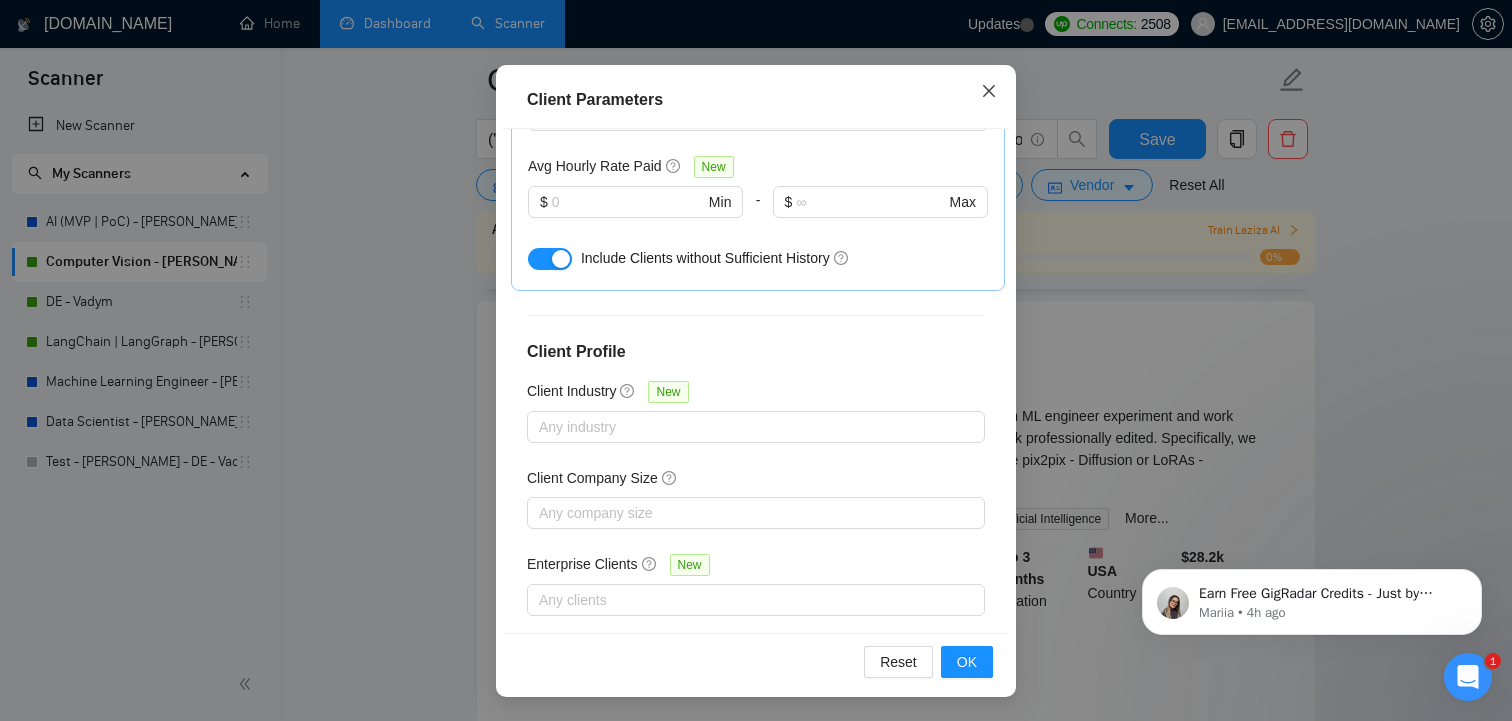 click 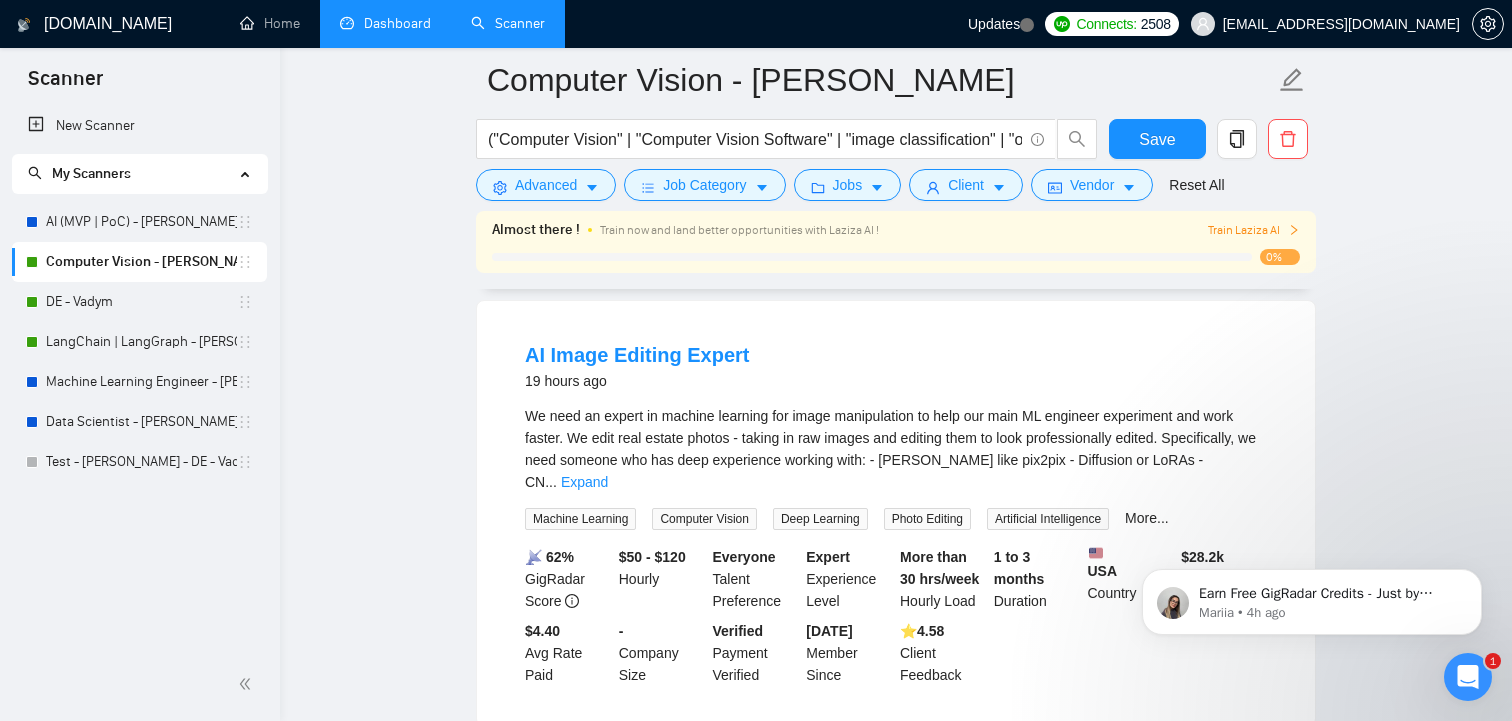 scroll, scrollTop: 55, scrollLeft: 0, axis: vertical 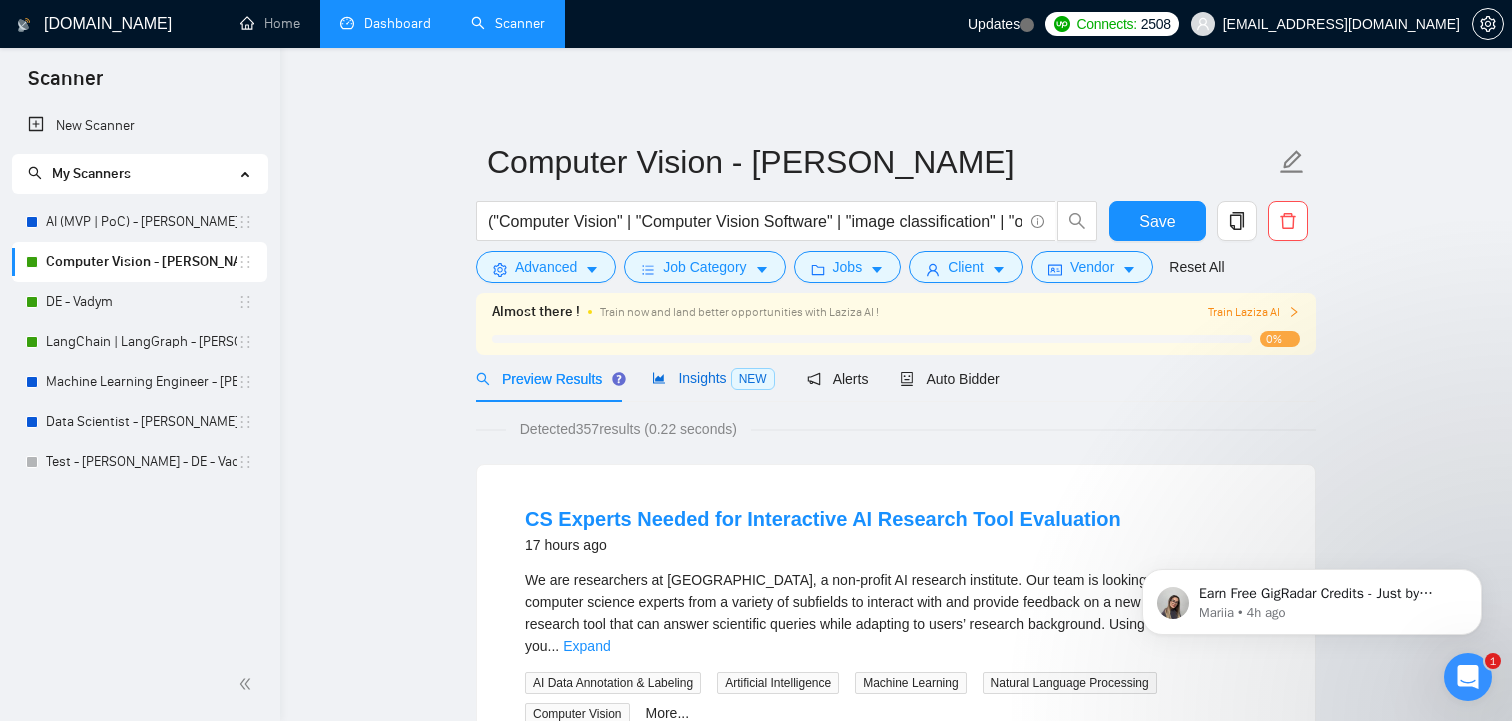 click on "Insights NEW" at bounding box center [713, 378] 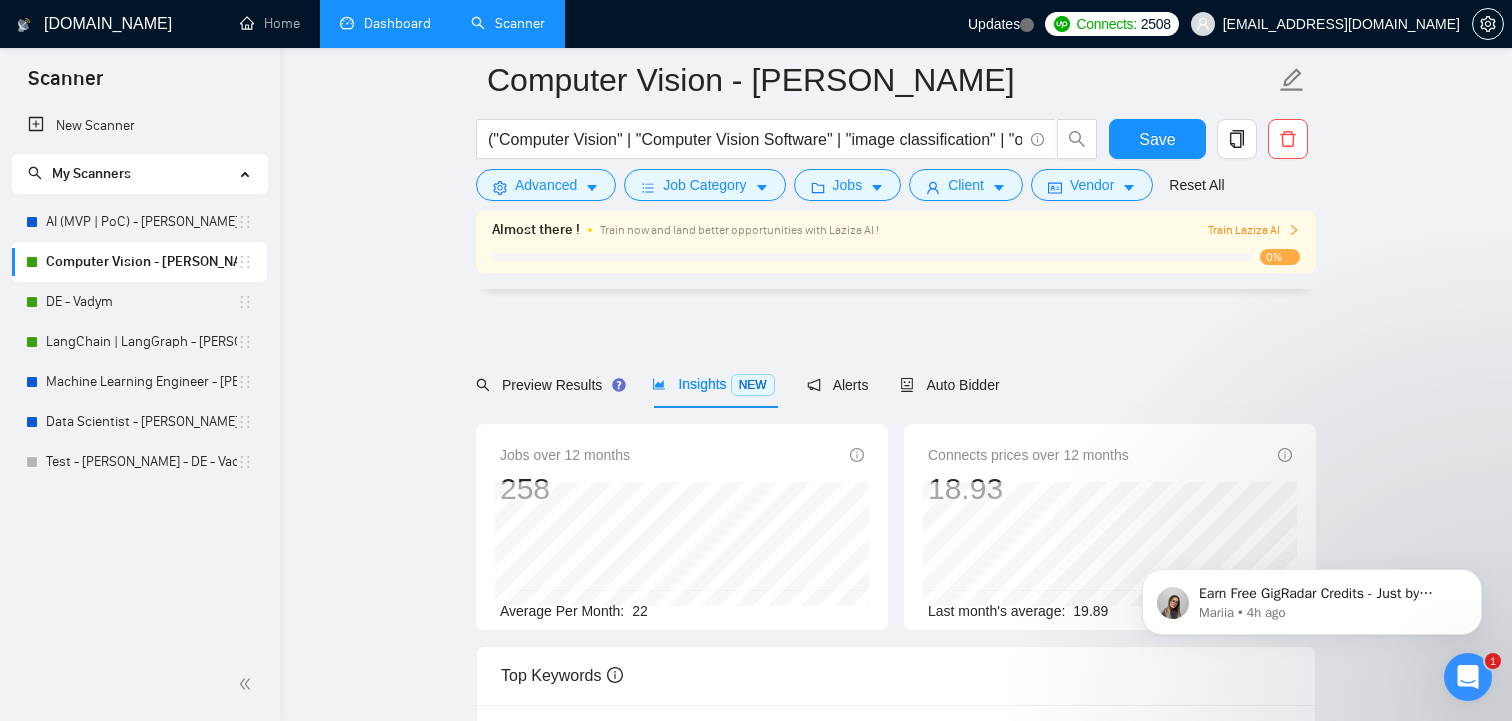 scroll, scrollTop: 0, scrollLeft: 0, axis: both 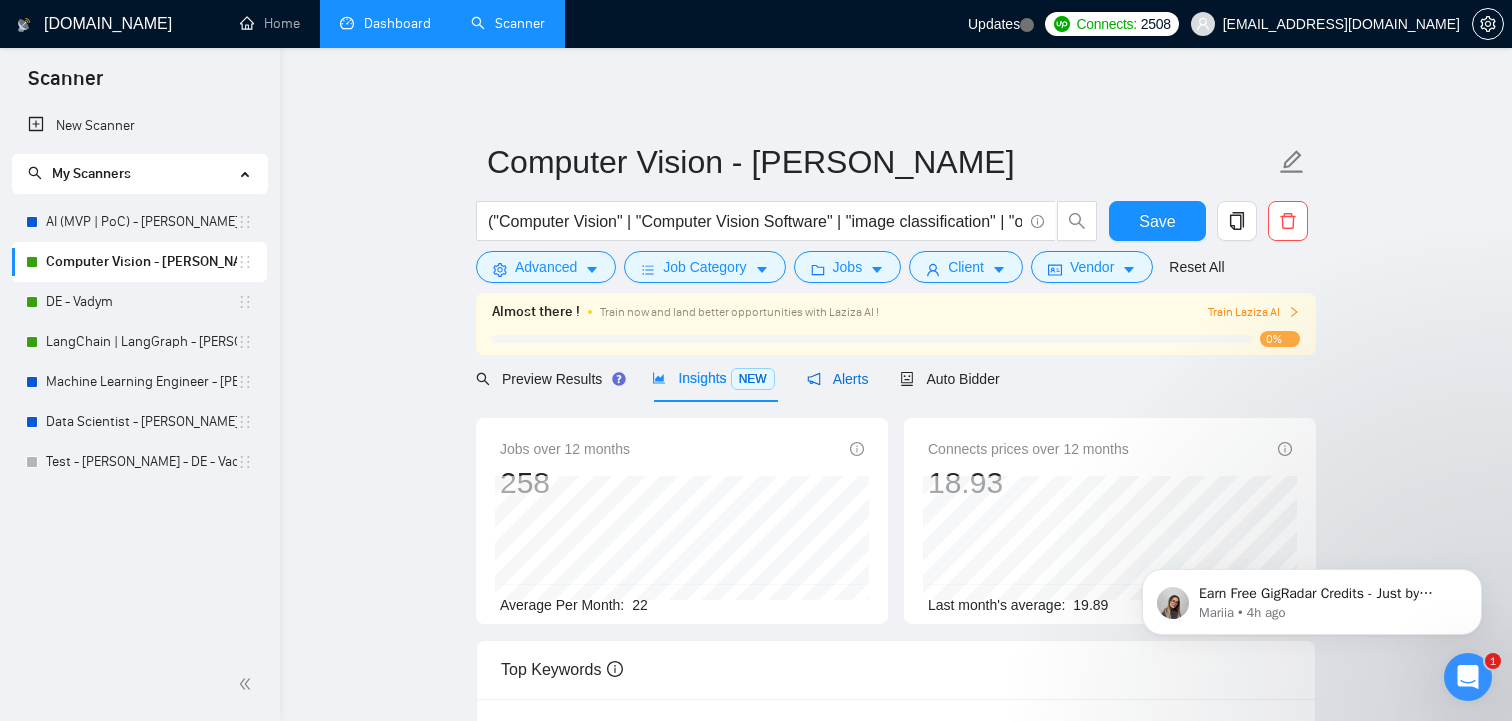 click on "Alerts" at bounding box center (838, 379) 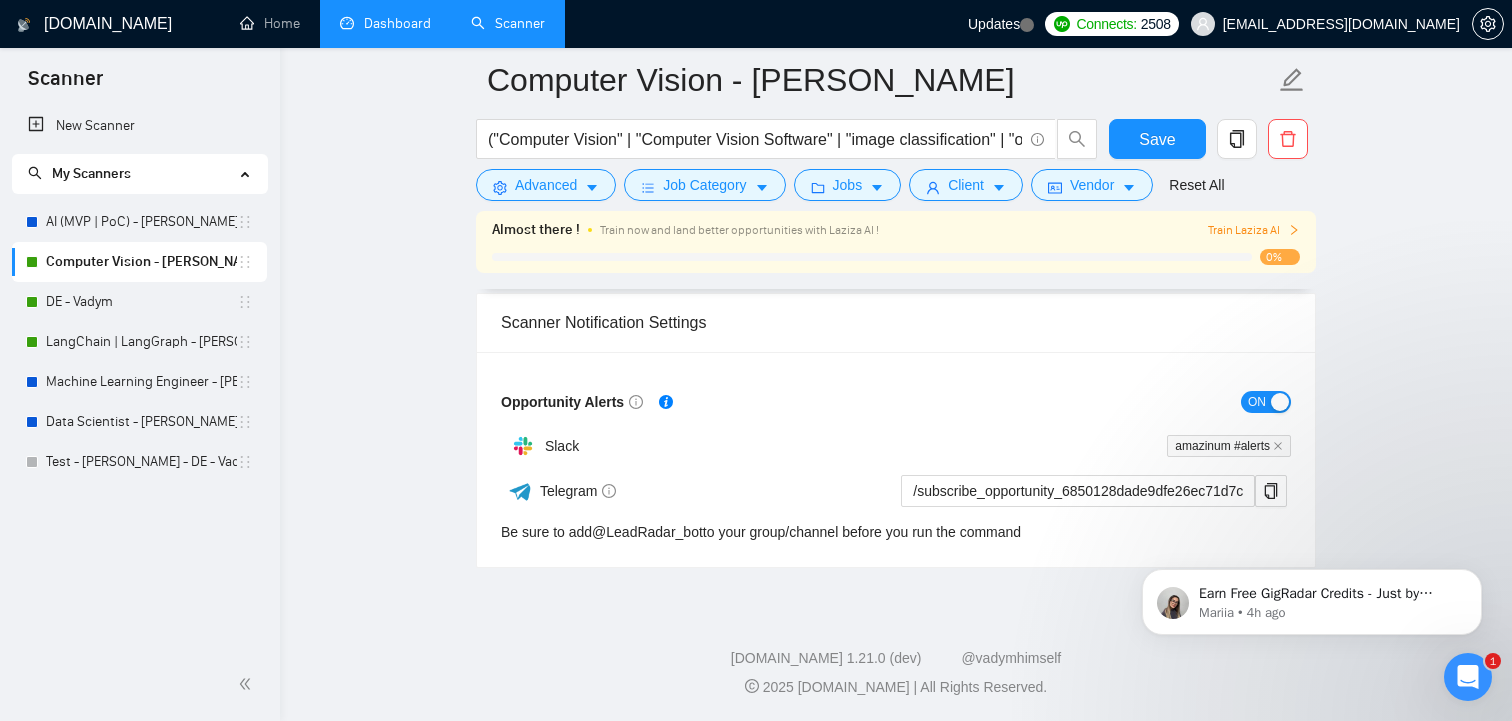 scroll, scrollTop: 0, scrollLeft: 0, axis: both 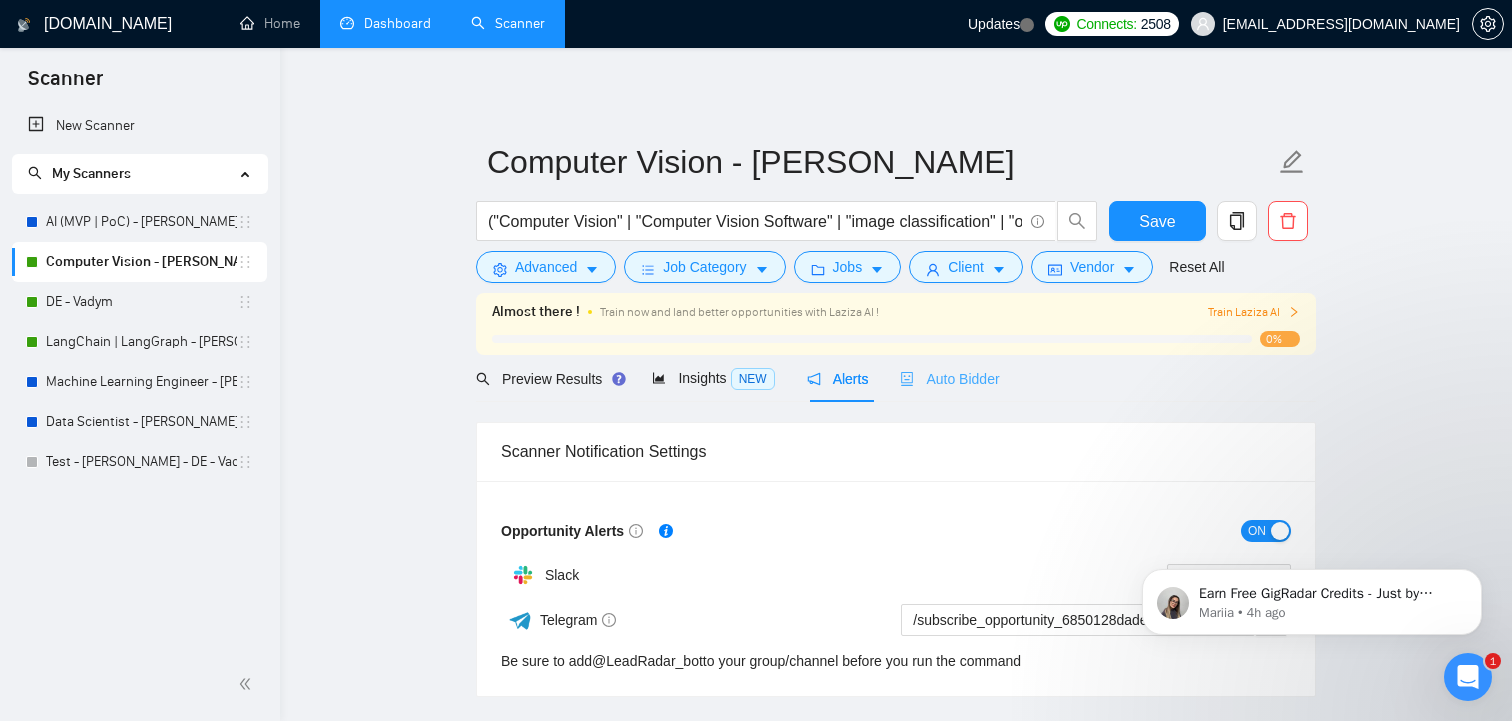 click on "Auto Bidder" at bounding box center (949, 378) 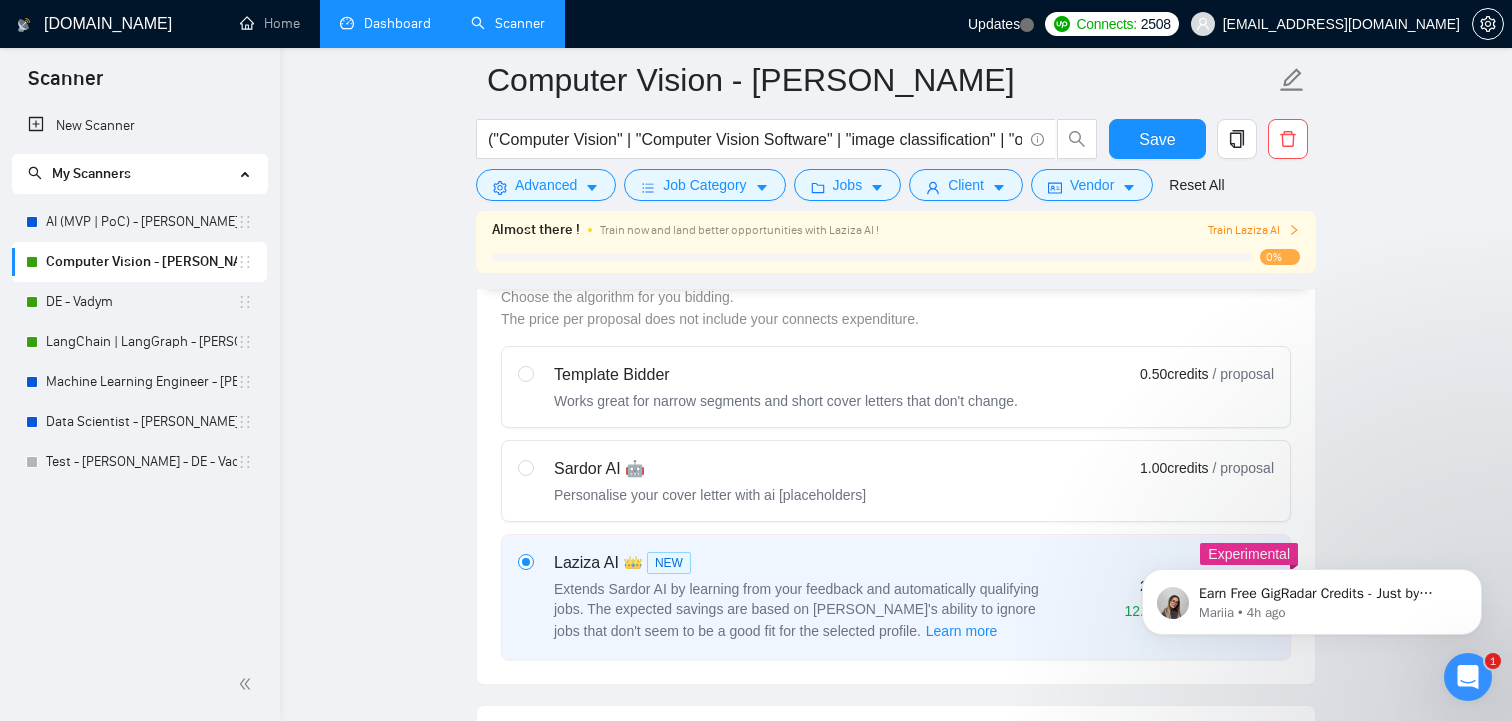 scroll, scrollTop: 593, scrollLeft: 0, axis: vertical 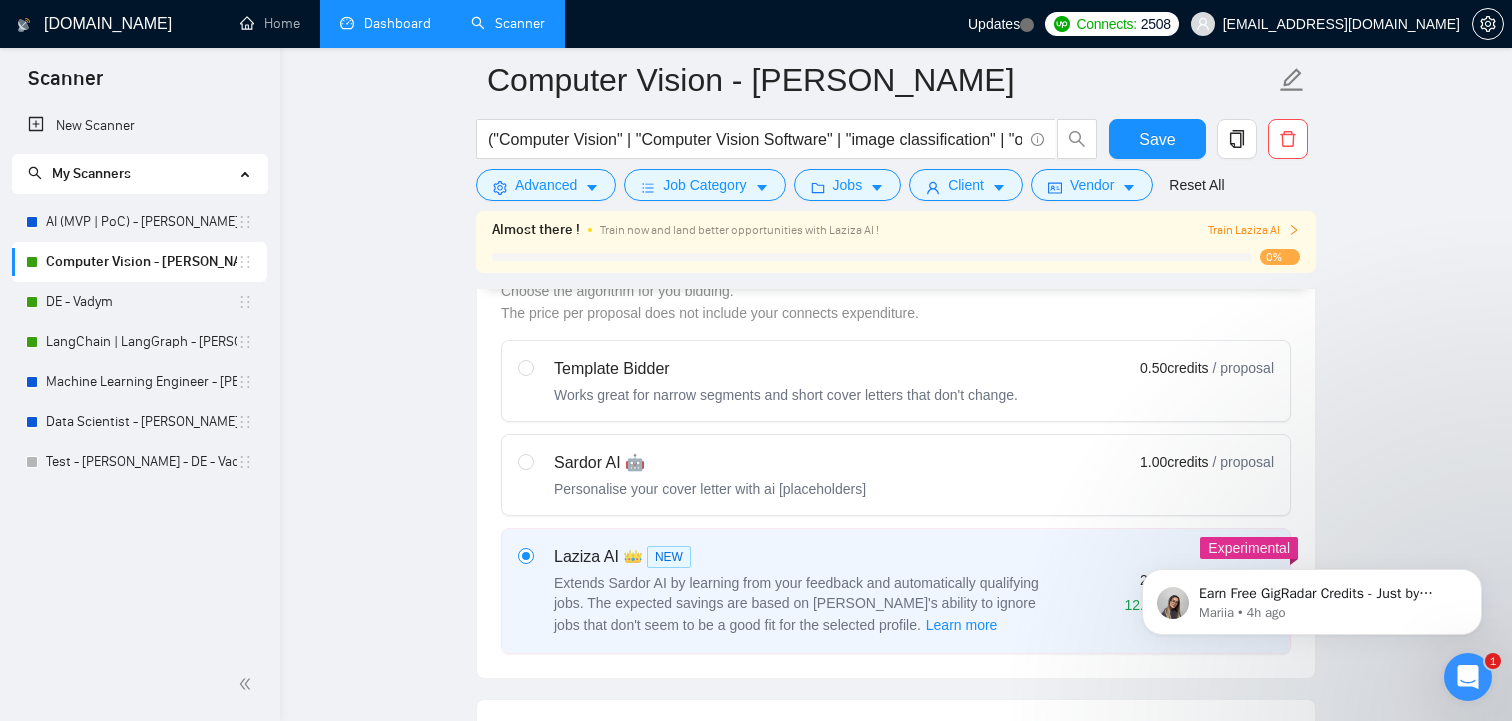 click at bounding box center (1468, 677) 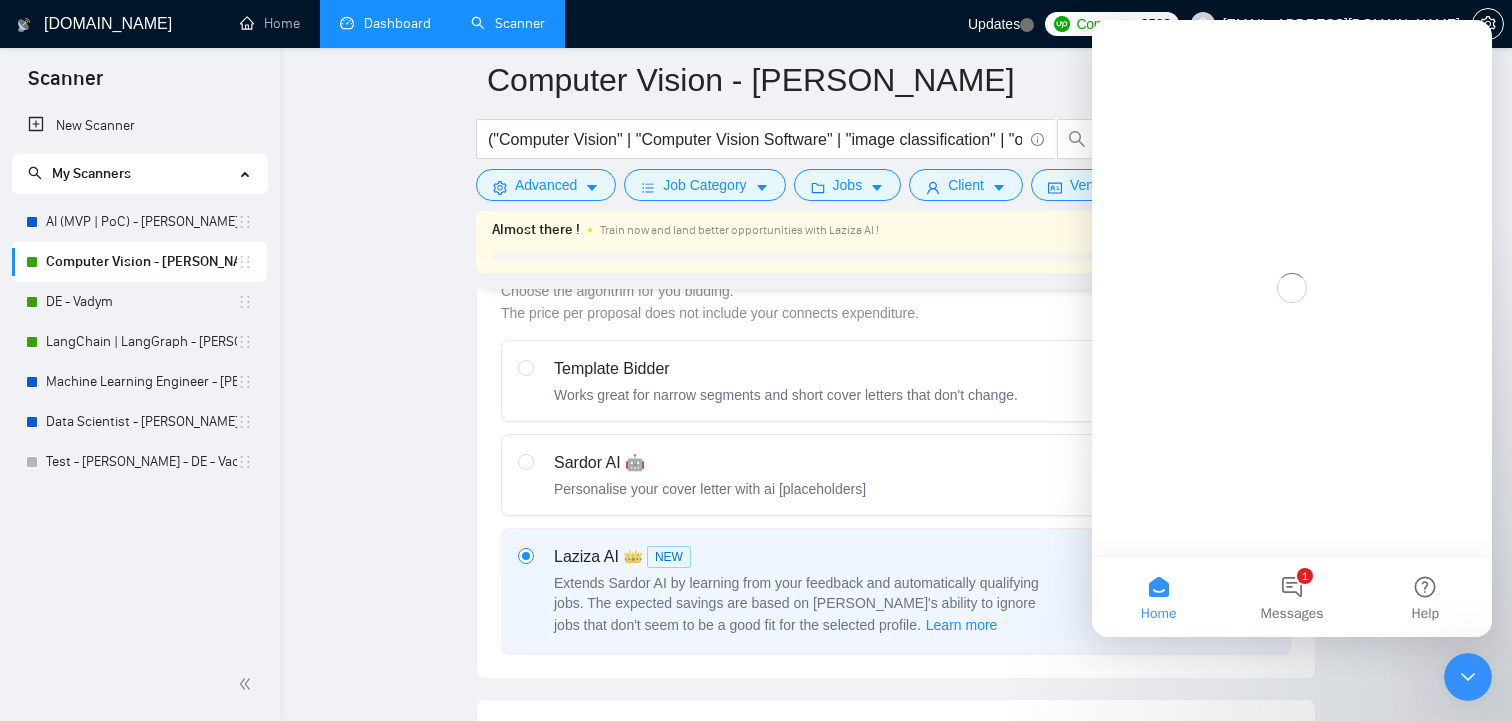 scroll, scrollTop: 0, scrollLeft: 0, axis: both 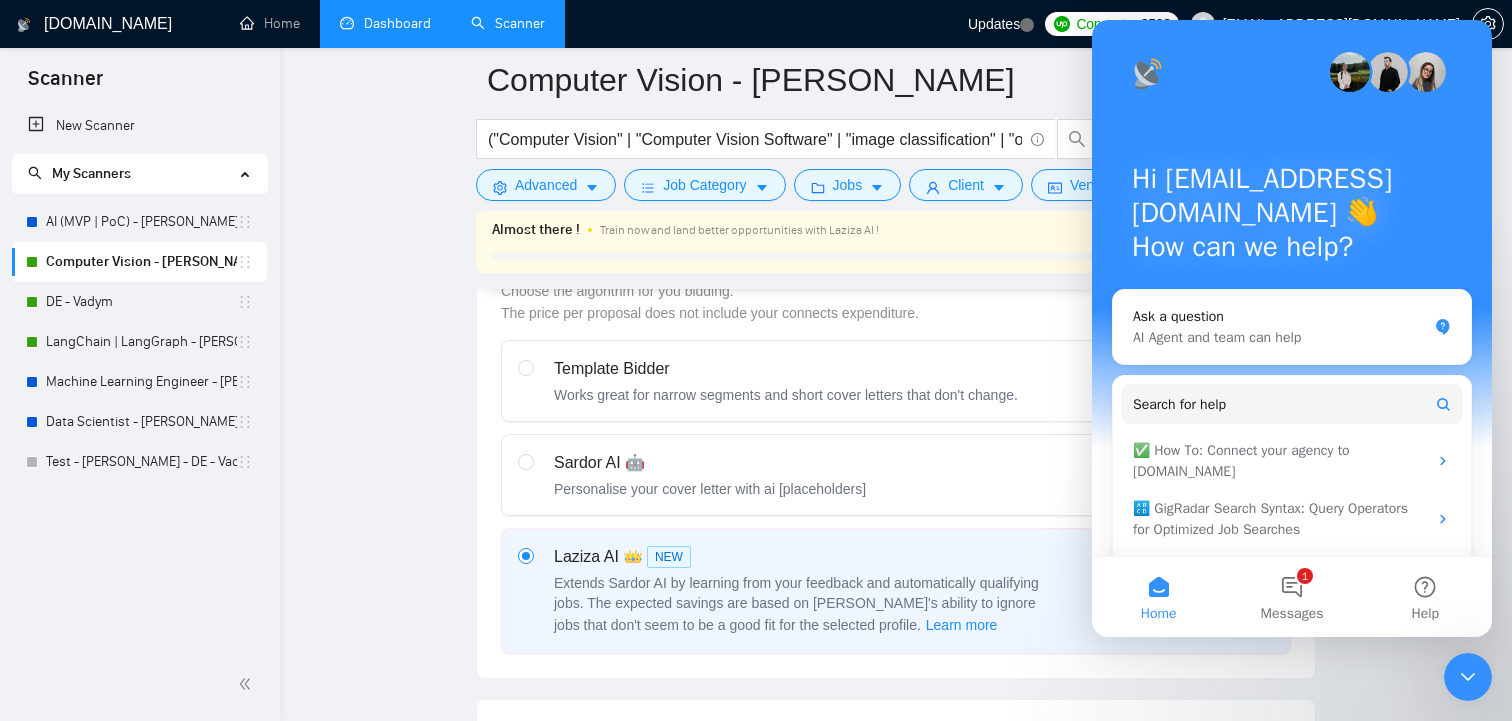 click 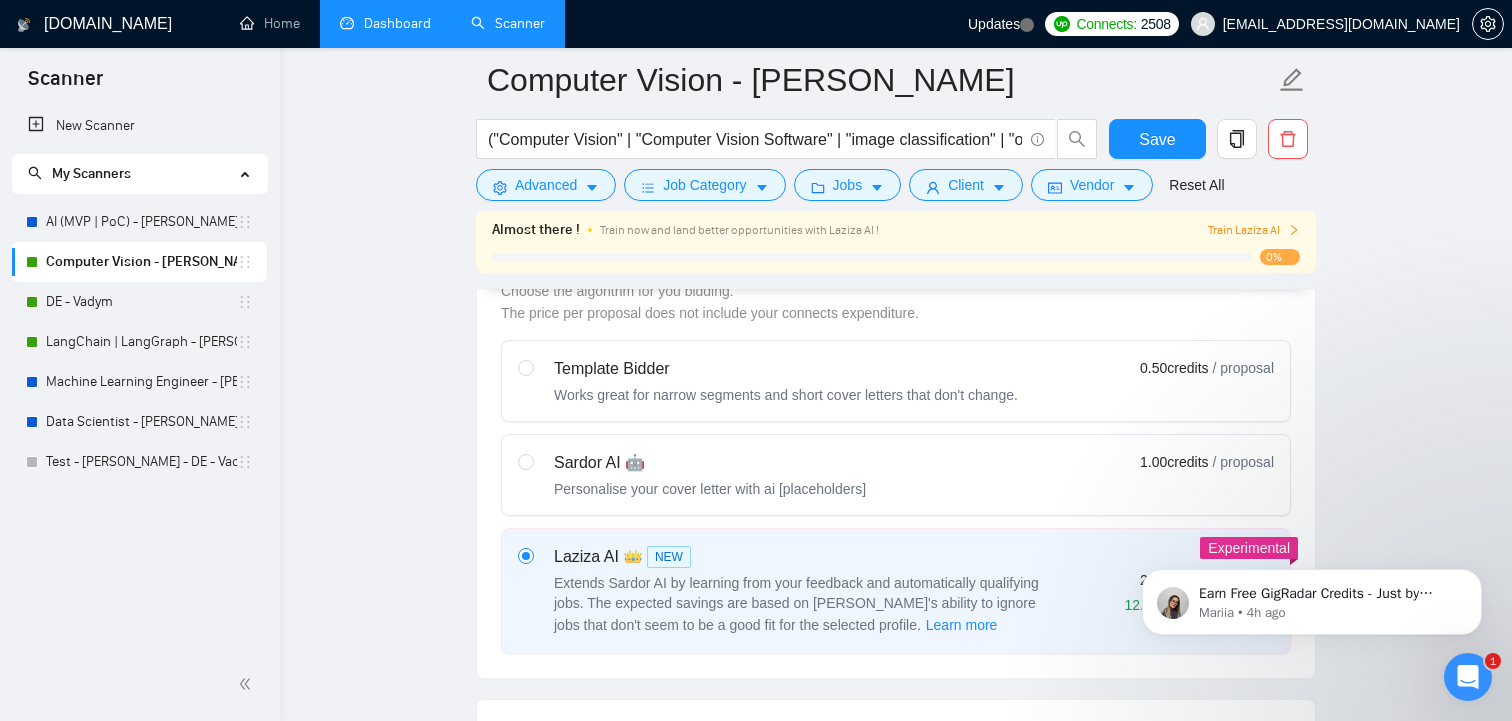 scroll, scrollTop: 0, scrollLeft: 0, axis: both 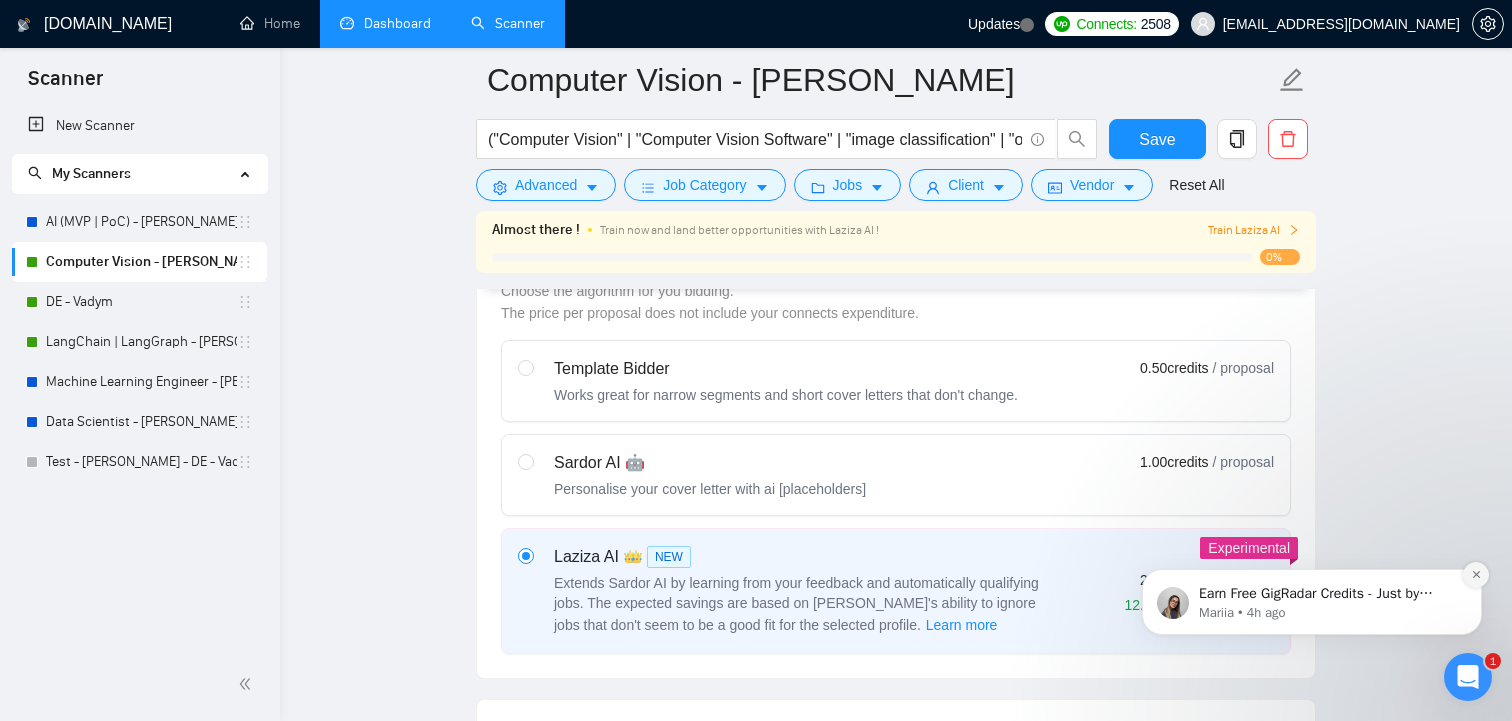 click 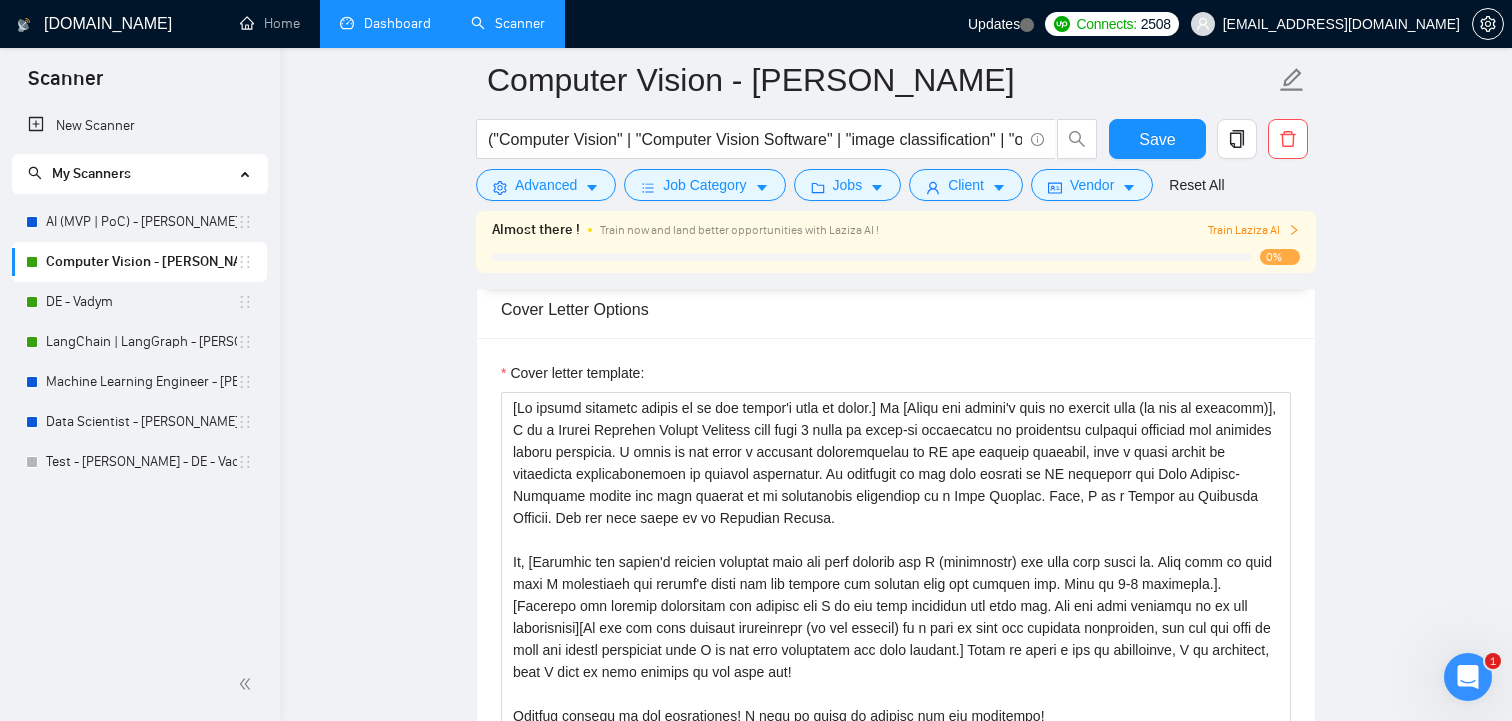 scroll, scrollTop: 1730, scrollLeft: 0, axis: vertical 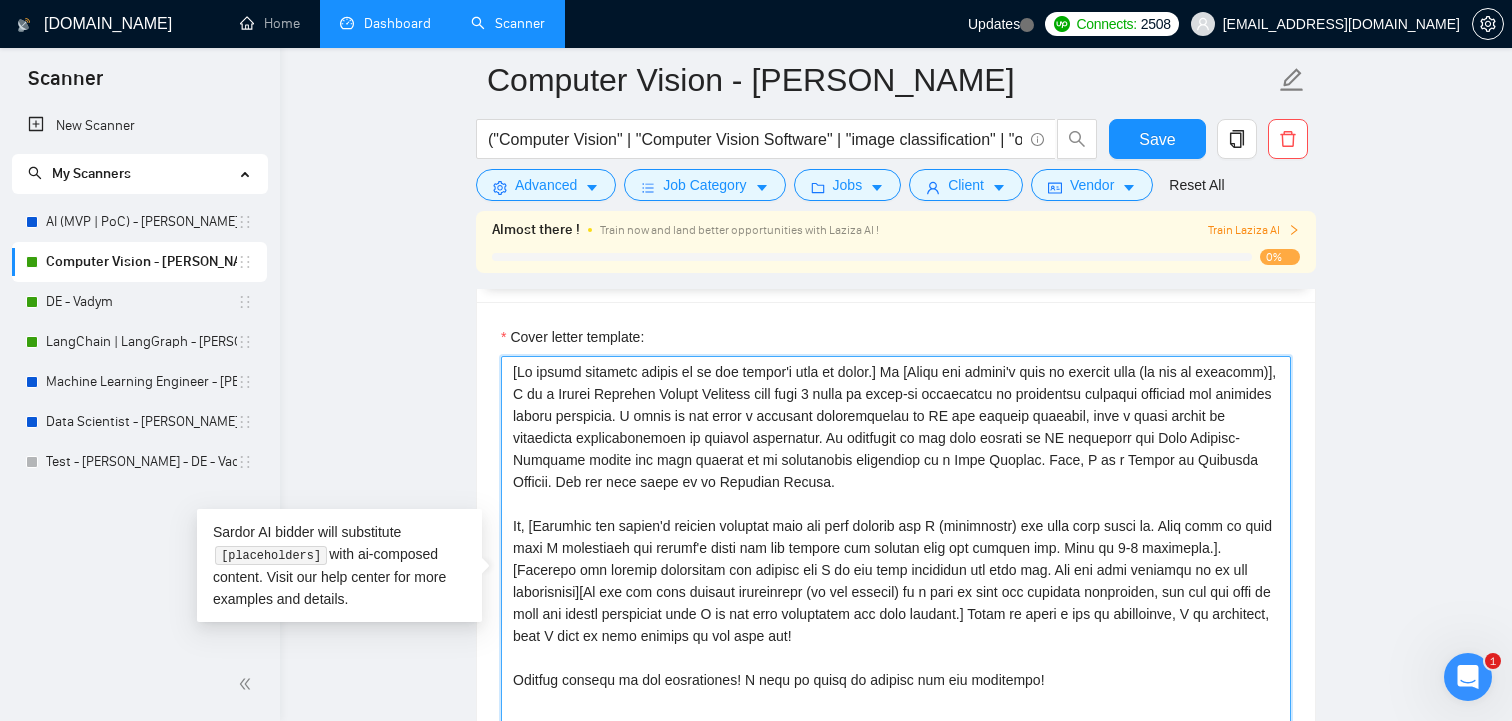 drag, startPoint x: 585, startPoint y: 388, endPoint x: 493, endPoint y: 369, distance: 93.941475 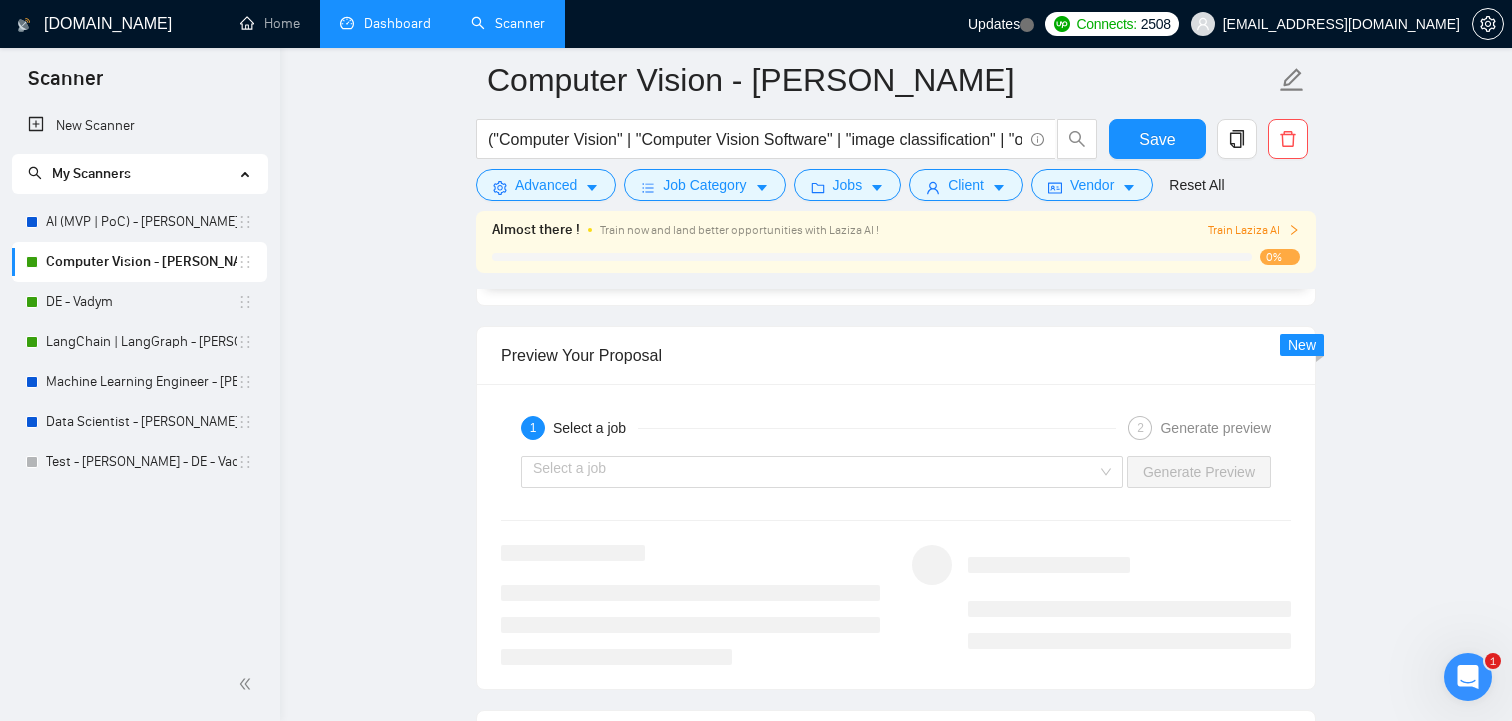 scroll, scrollTop: 3207, scrollLeft: 0, axis: vertical 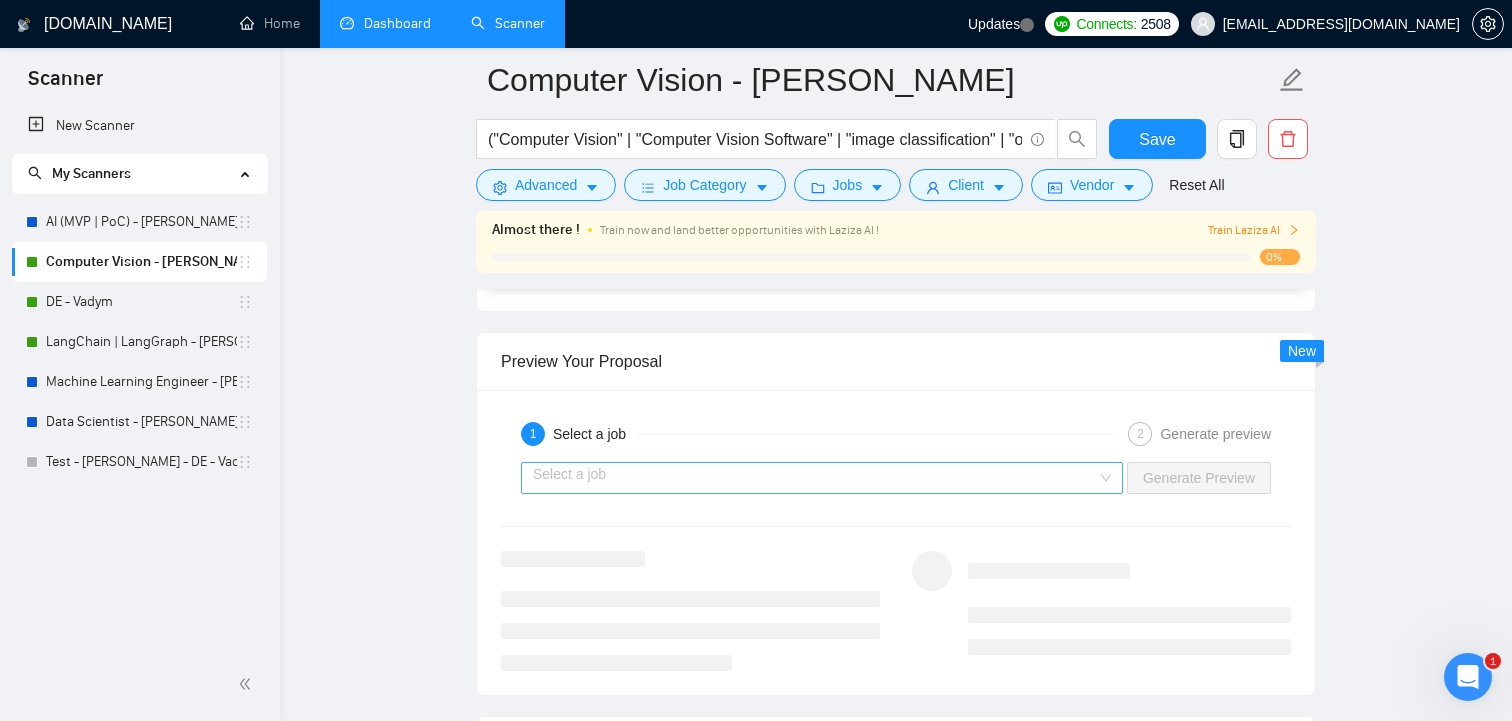 click at bounding box center (815, 478) 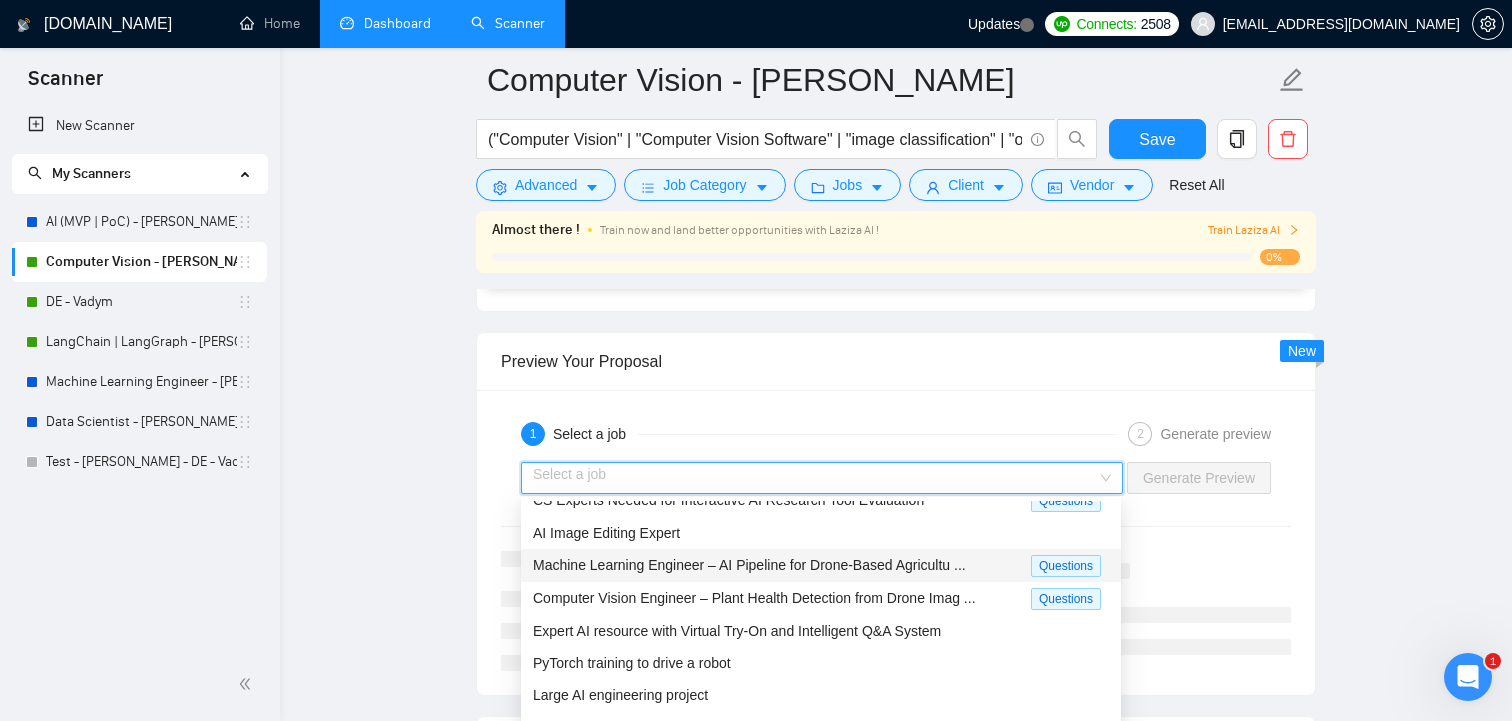 scroll, scrollTop: 65, scrollLeft: 0, axis: vertical 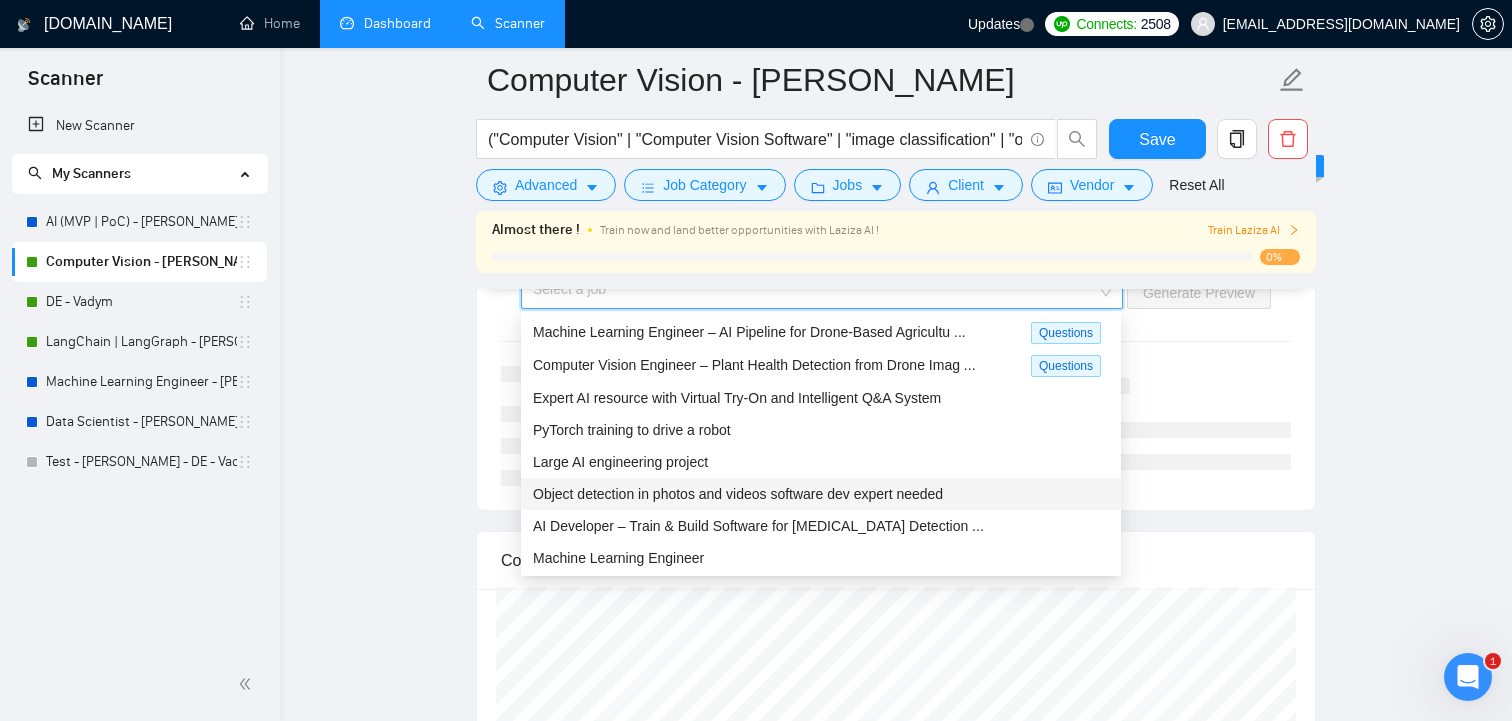 click on "Object detection in photos and videos software dev expert needed" at bounding box center [738, 494] 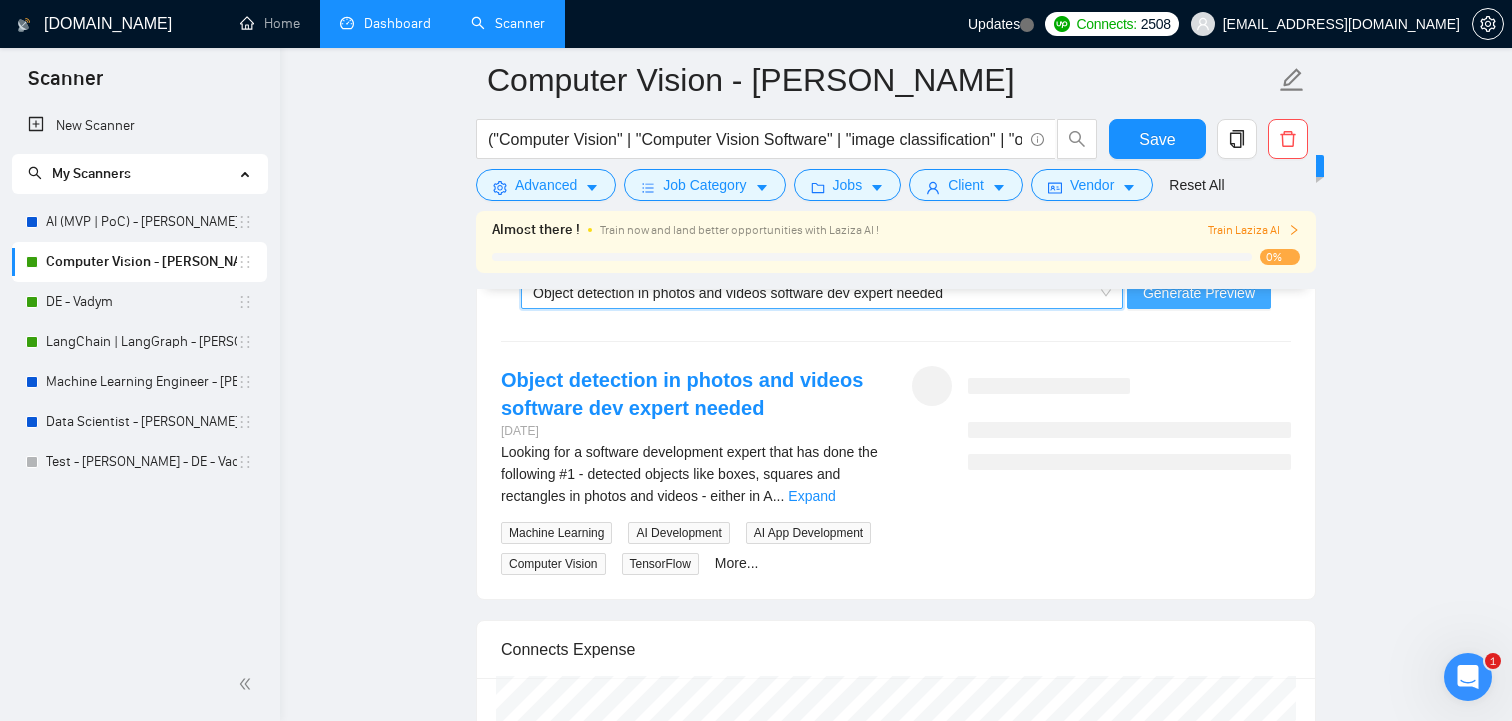 click on "Generate Preview" at bounding box center [1199, 293] 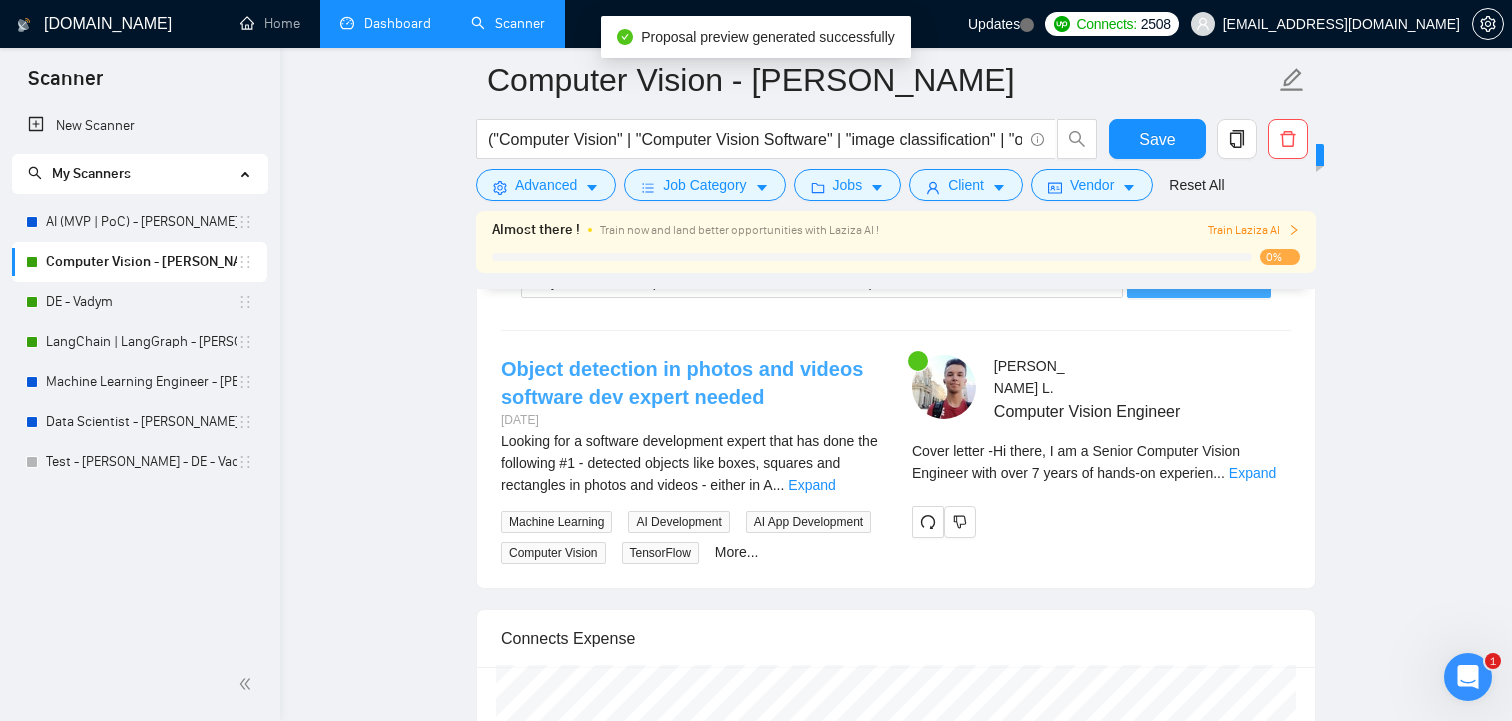 scroll, scrollTop: 3363, scrollLeft: 0, axis: vertical 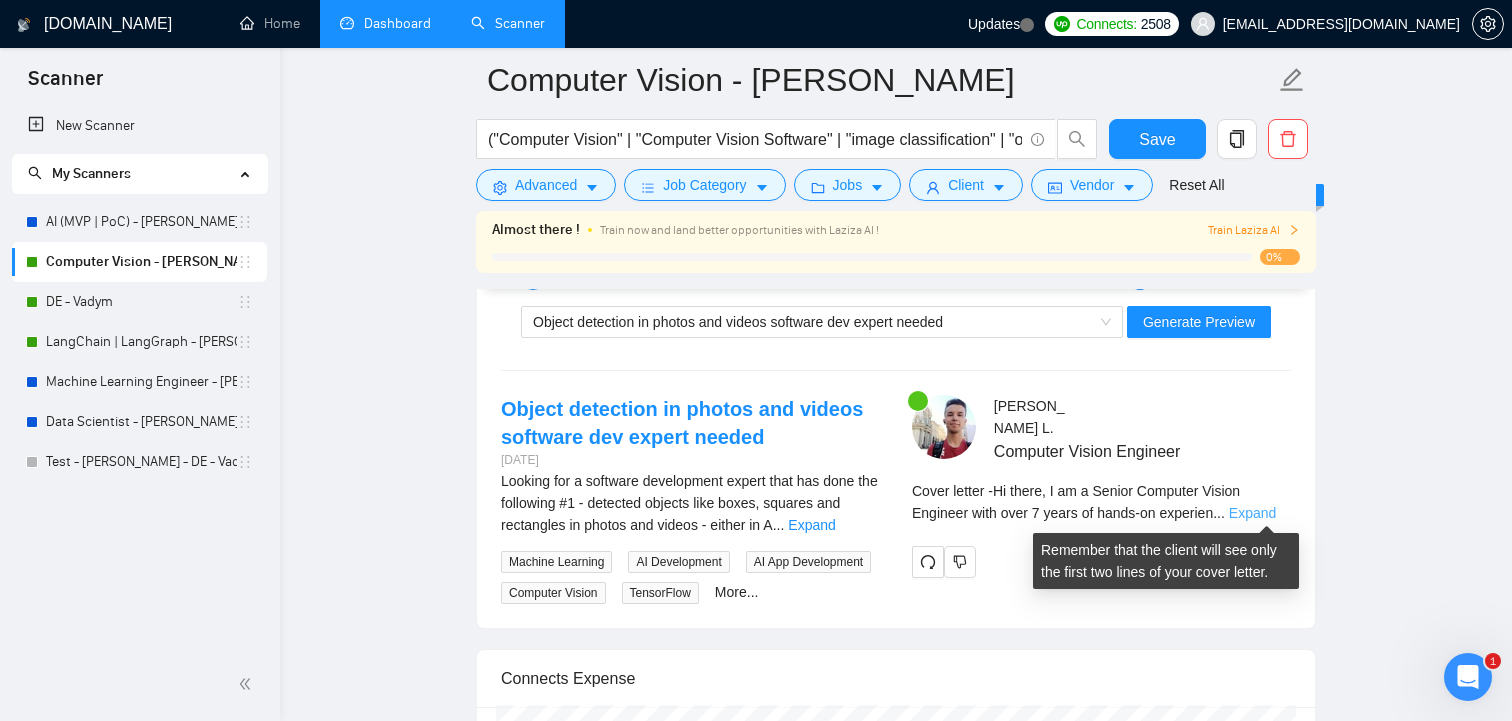 click on "Expand" at bounding box center [1252, 513] 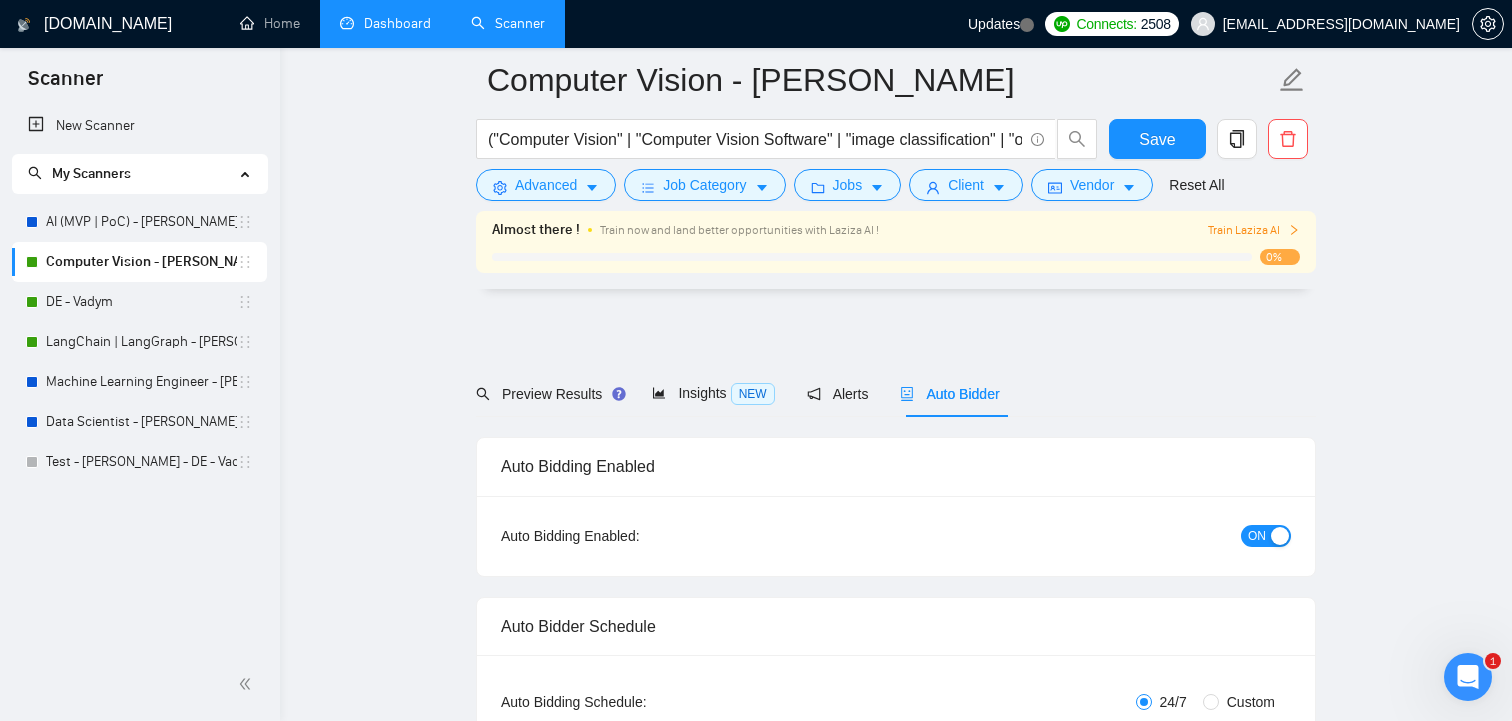 scroll, scrollTop: 0, scrollLeft: 0, axis: both 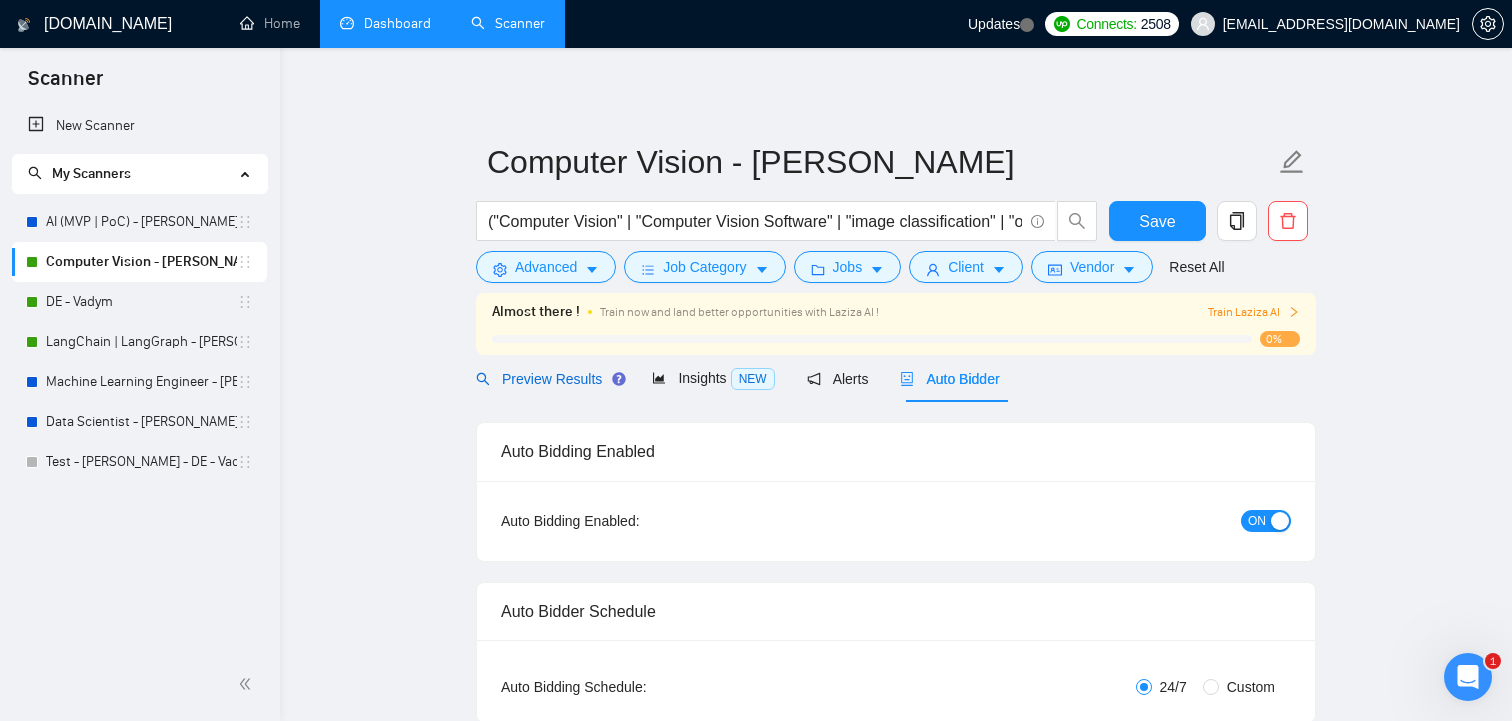 click on "Preview Results" at bounding box center [548, 379] 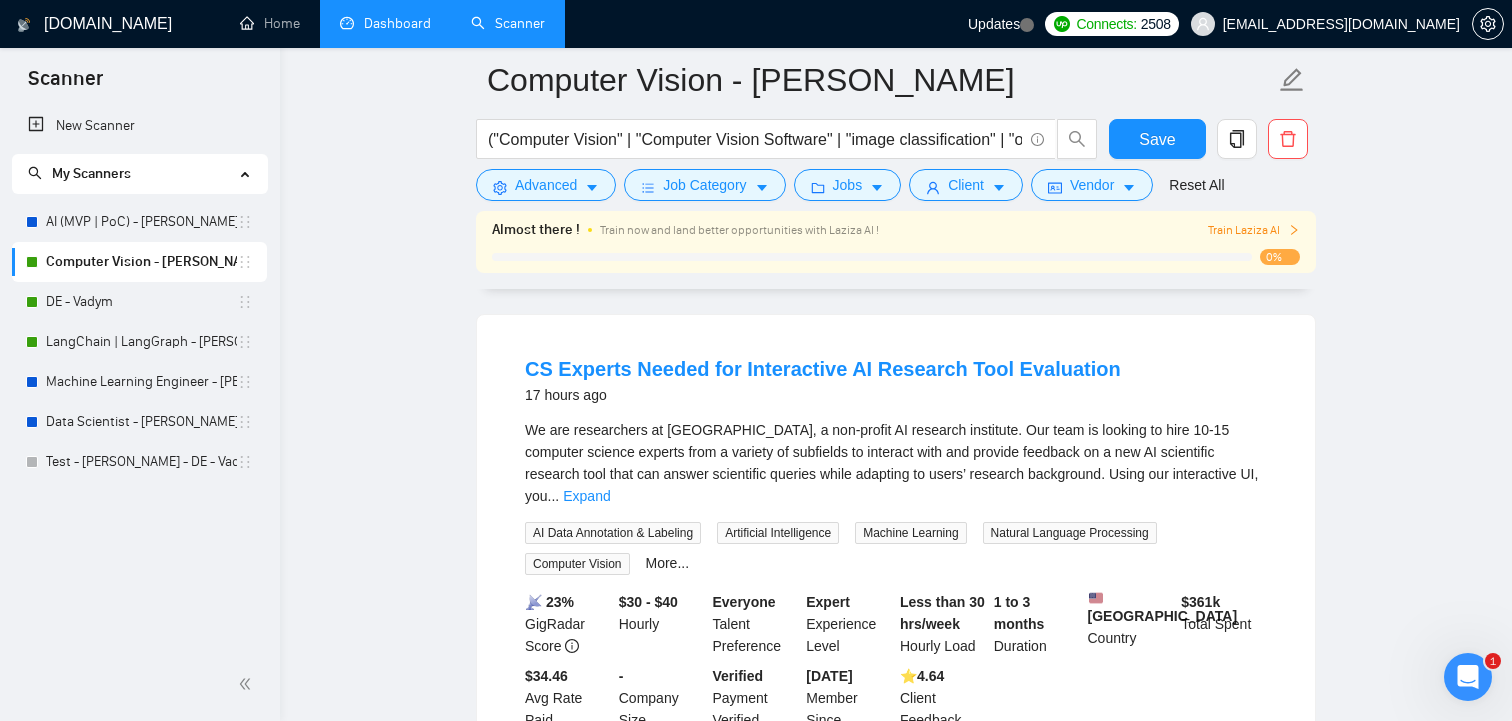 scroll, scrollTop: 0, scrollLeft: 0, axis: both 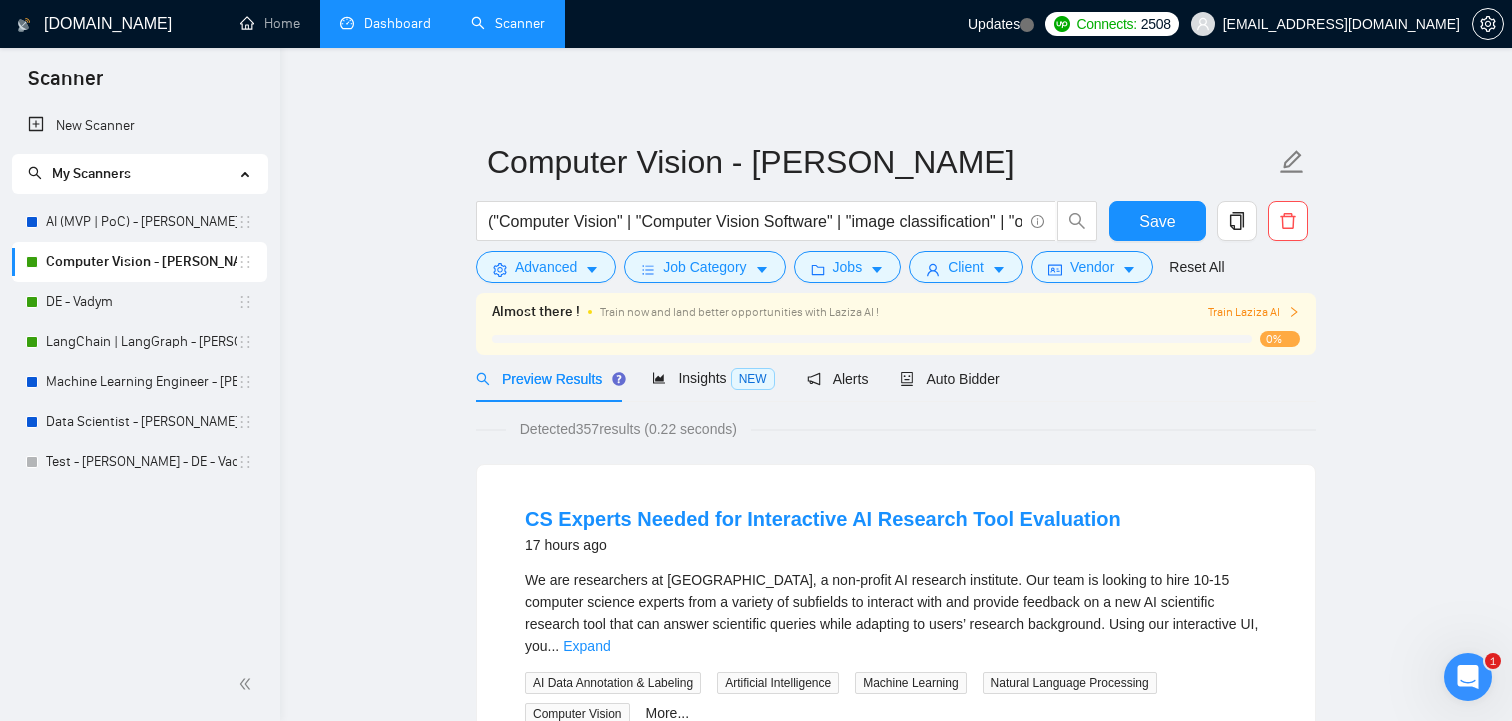 click on "Dashboard" at bounding box center (385, 23) 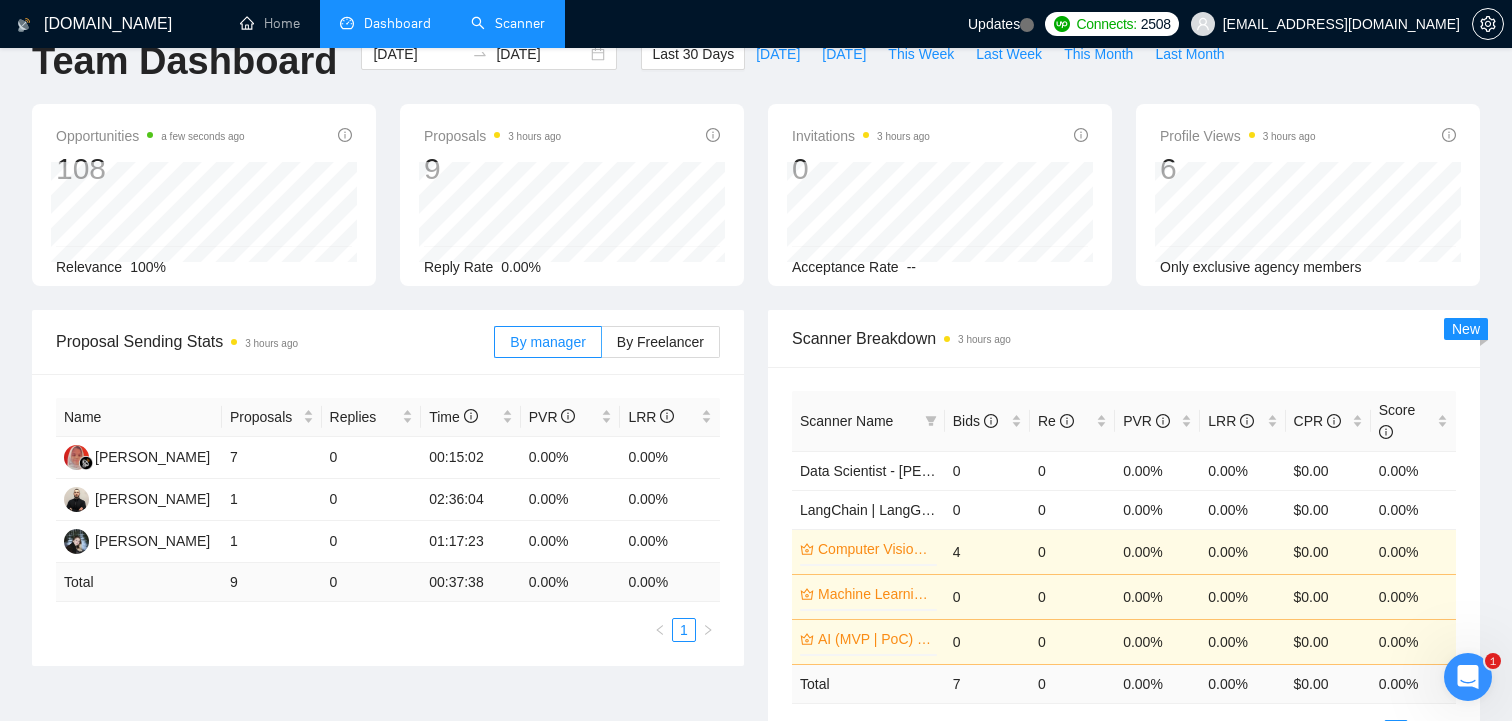 scroll, scrollTop: 83, scrollLeft: 0, axis: vertical 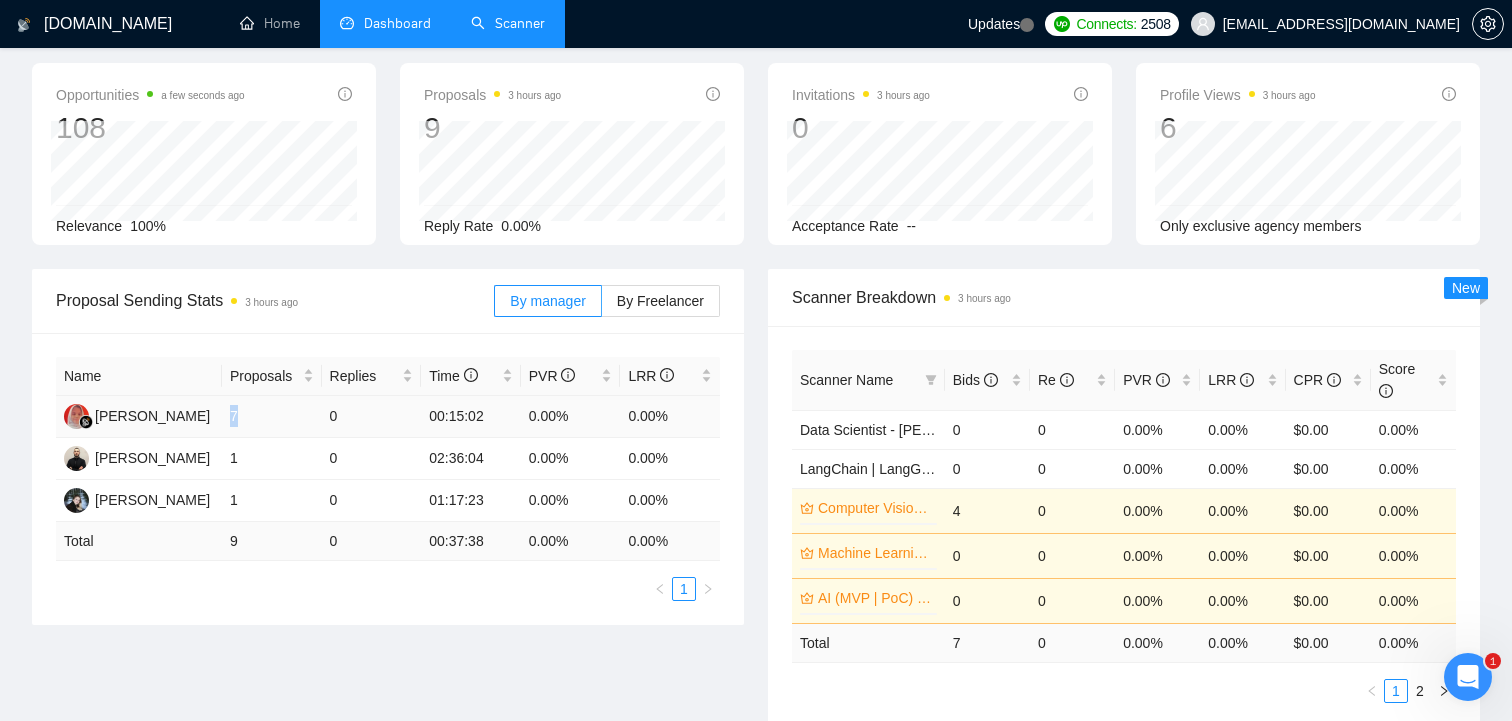 drag, startPoint x: 233, startPoint y: 419, endPoint x: 251, endPoint y: 418, distance: 18.027756 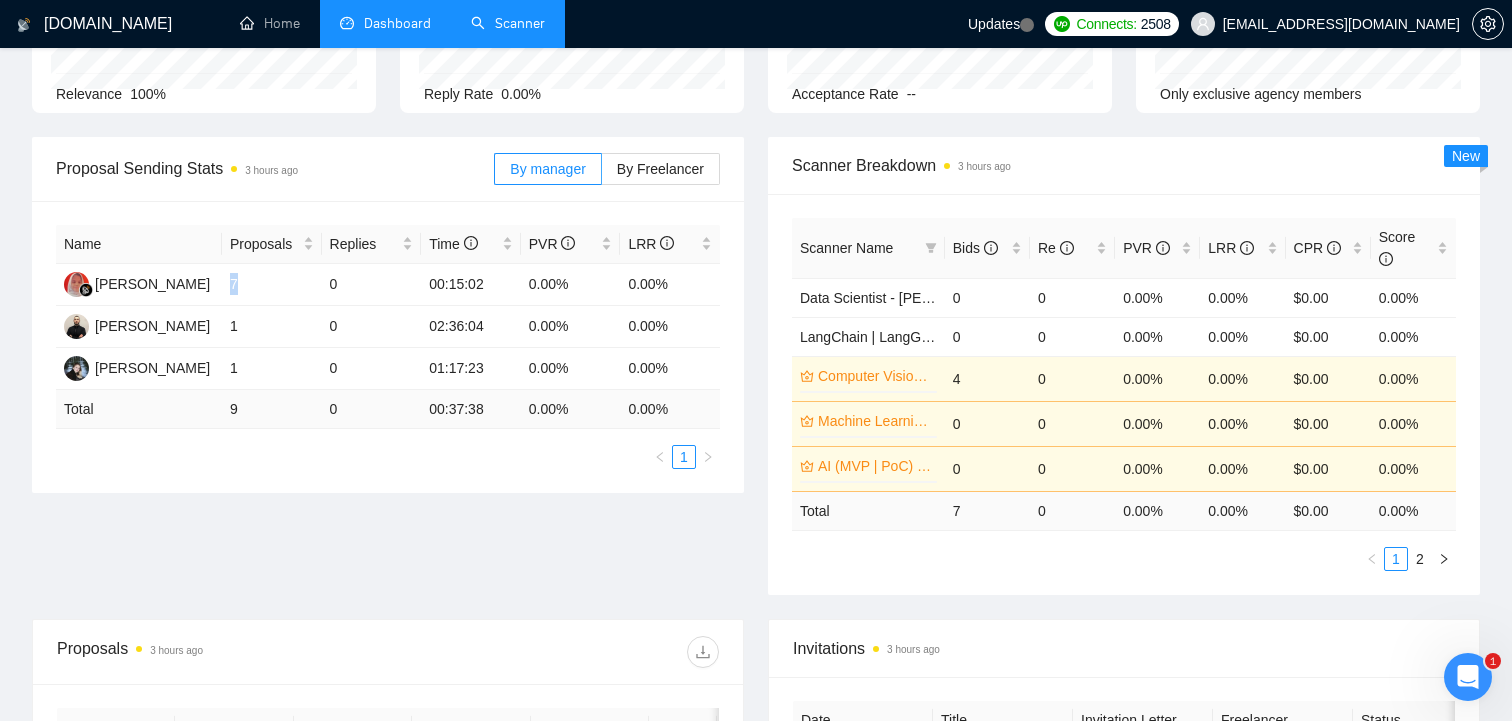 scroll, scrollTop: 221, scrollLeft: 0, axis: vertical 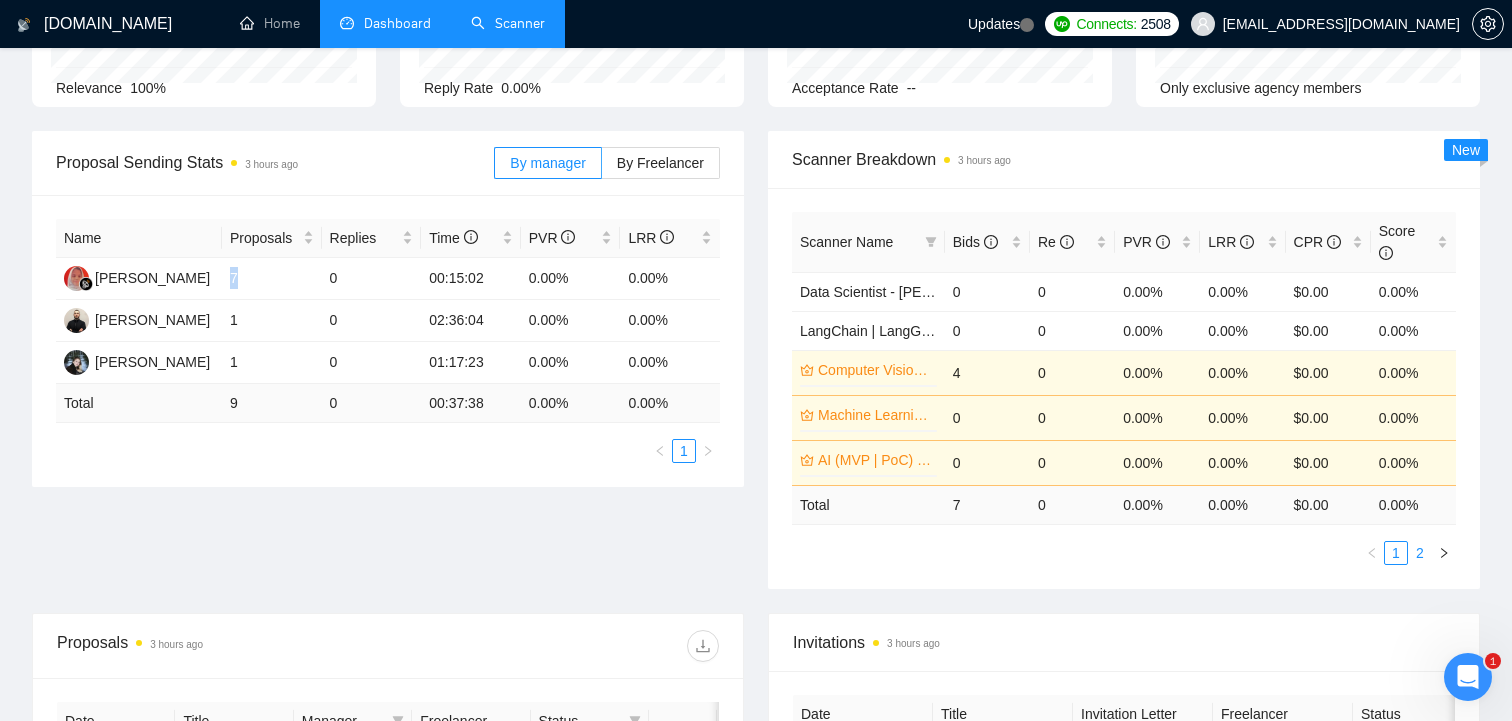click on "2" at bounding box center [1420, 553] 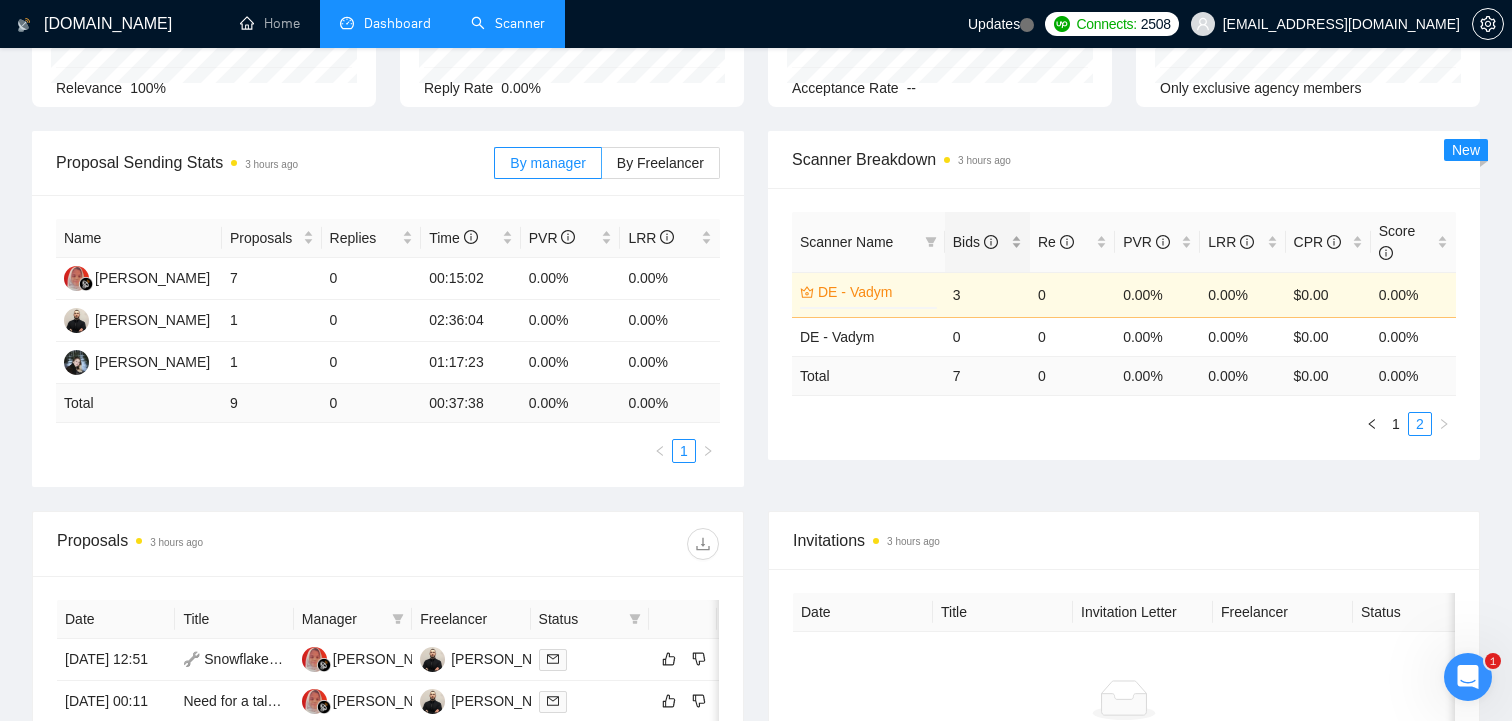 click on "Bids" at bounding box center [975, 242] 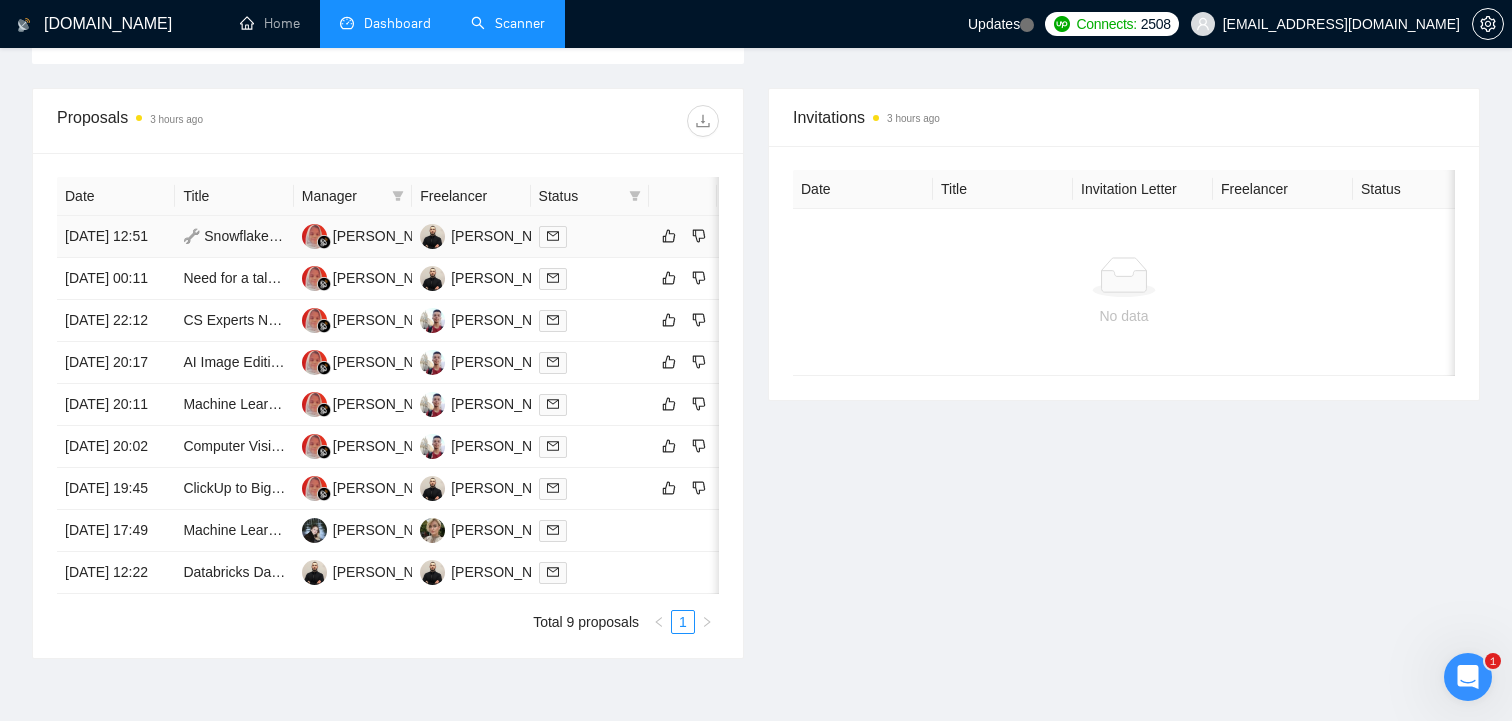 scroll, scrollTop: 649, scrollLeft: 0, axis: vertical 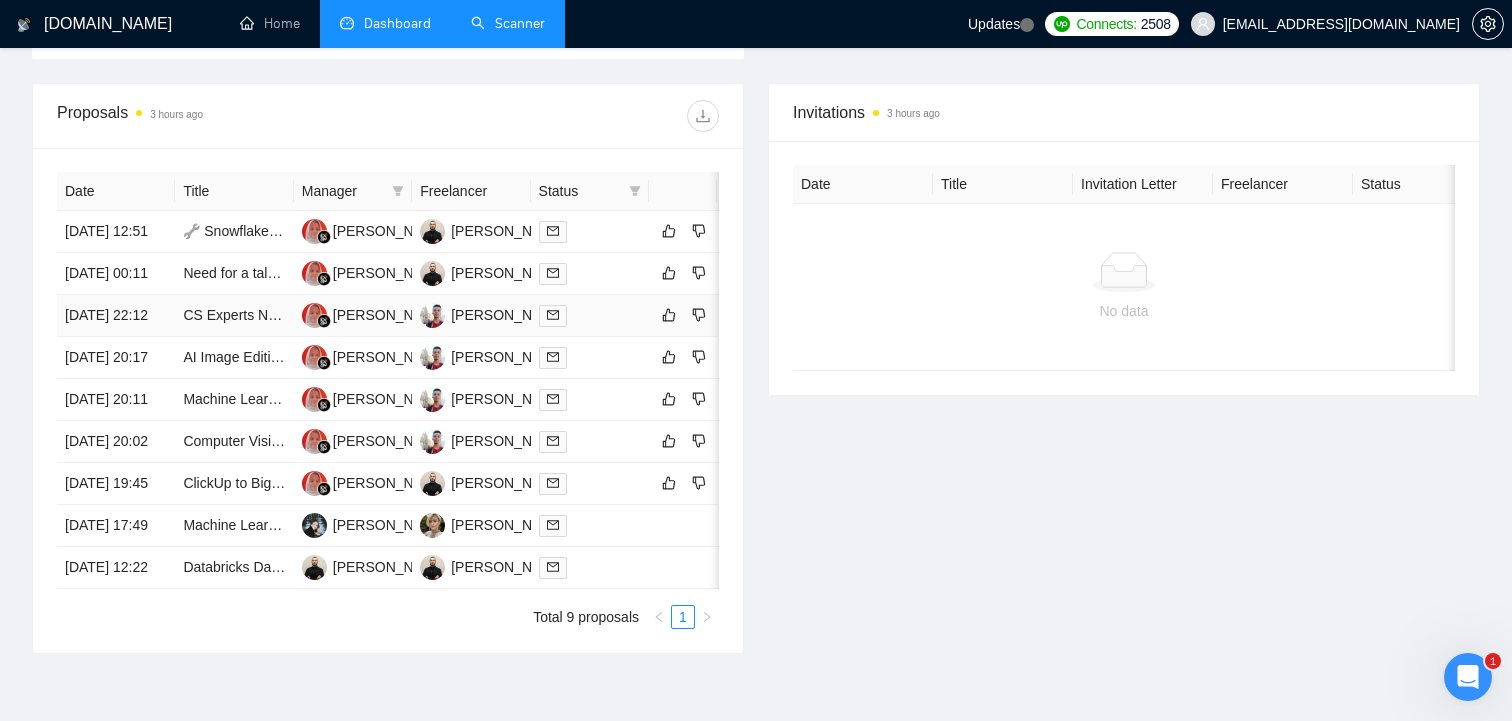 click on "[DATE] 22:12" at bounding box center (116, 316) 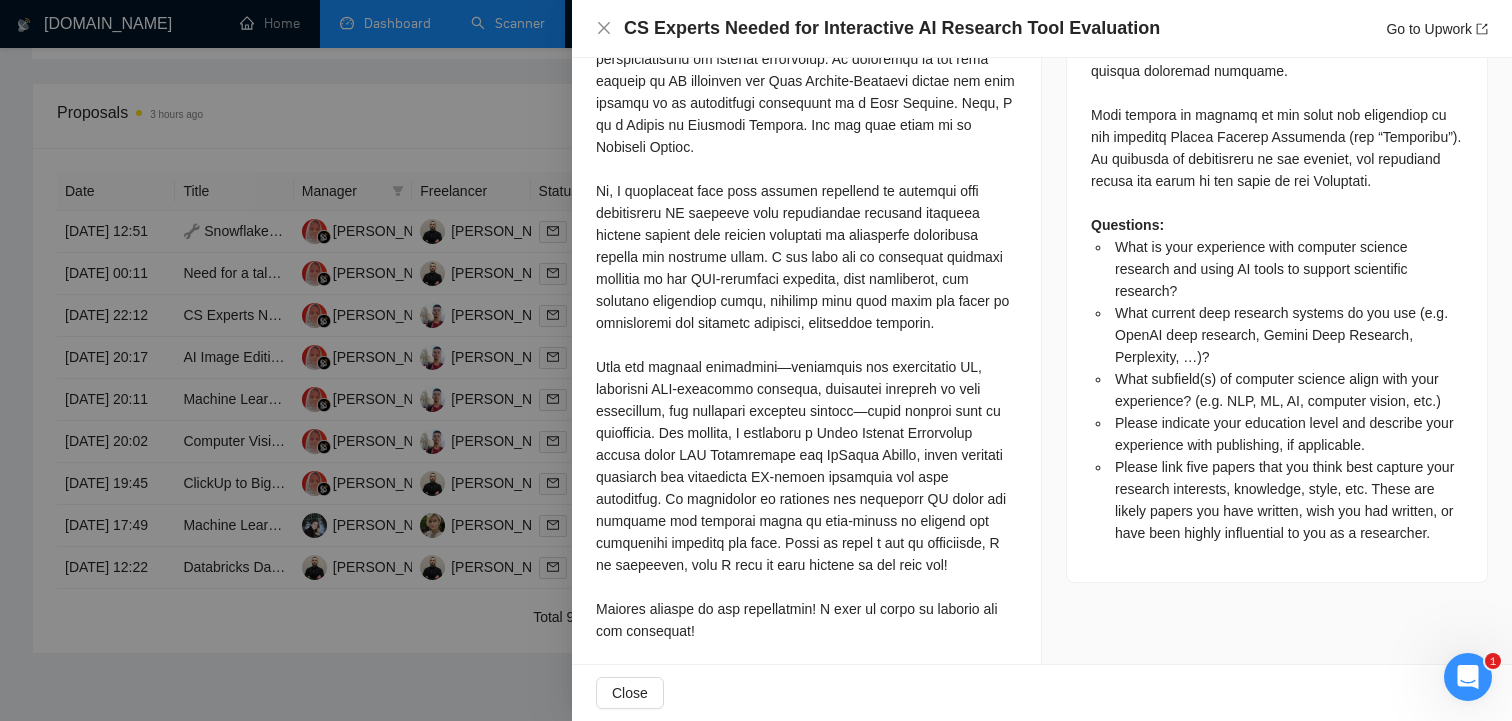 scroll, scrollTop: 1633, scrollLeft: 0, axis: vertical 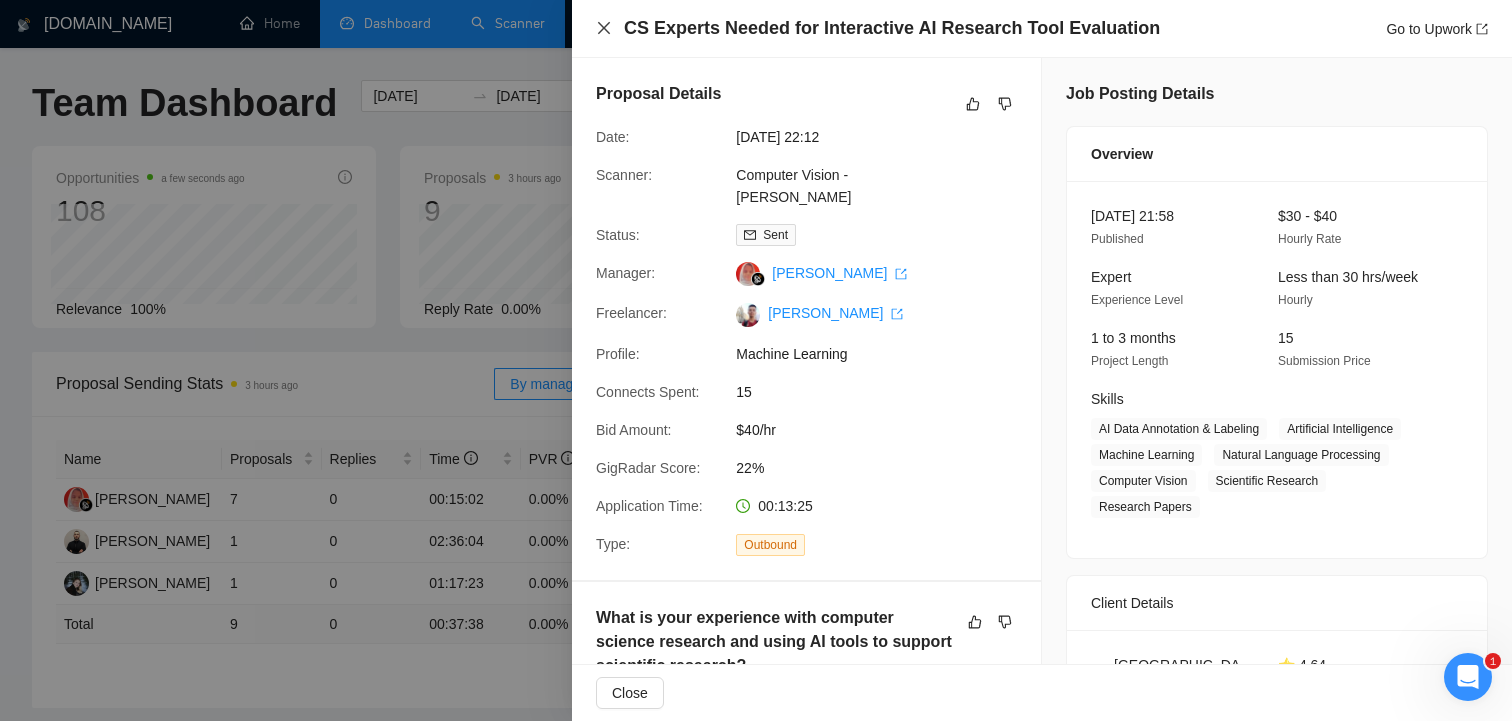click 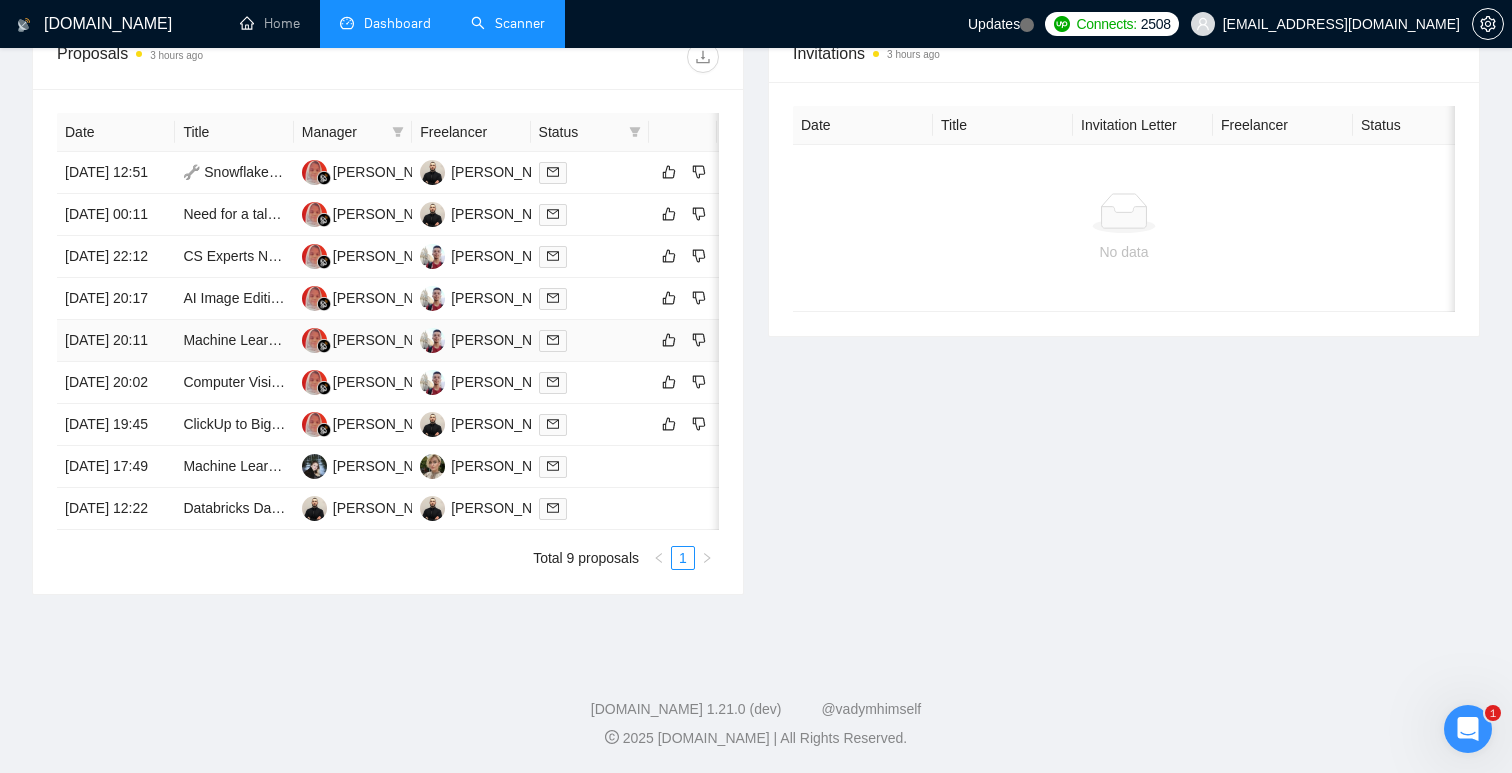 scroll, scrollTop: 0, scrollLeft: 0, axis: both 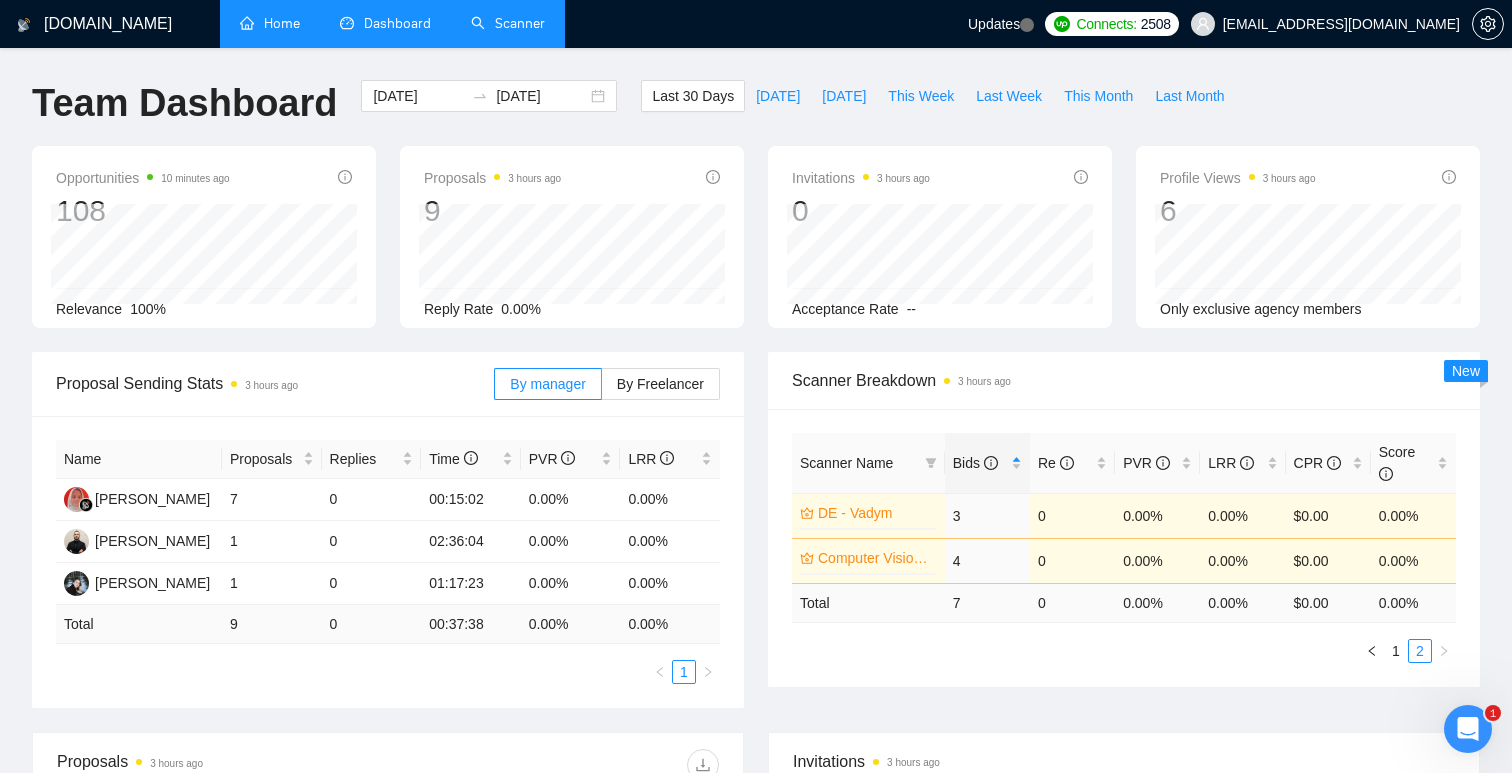 click on "Home" at bounding box center [270, 23] 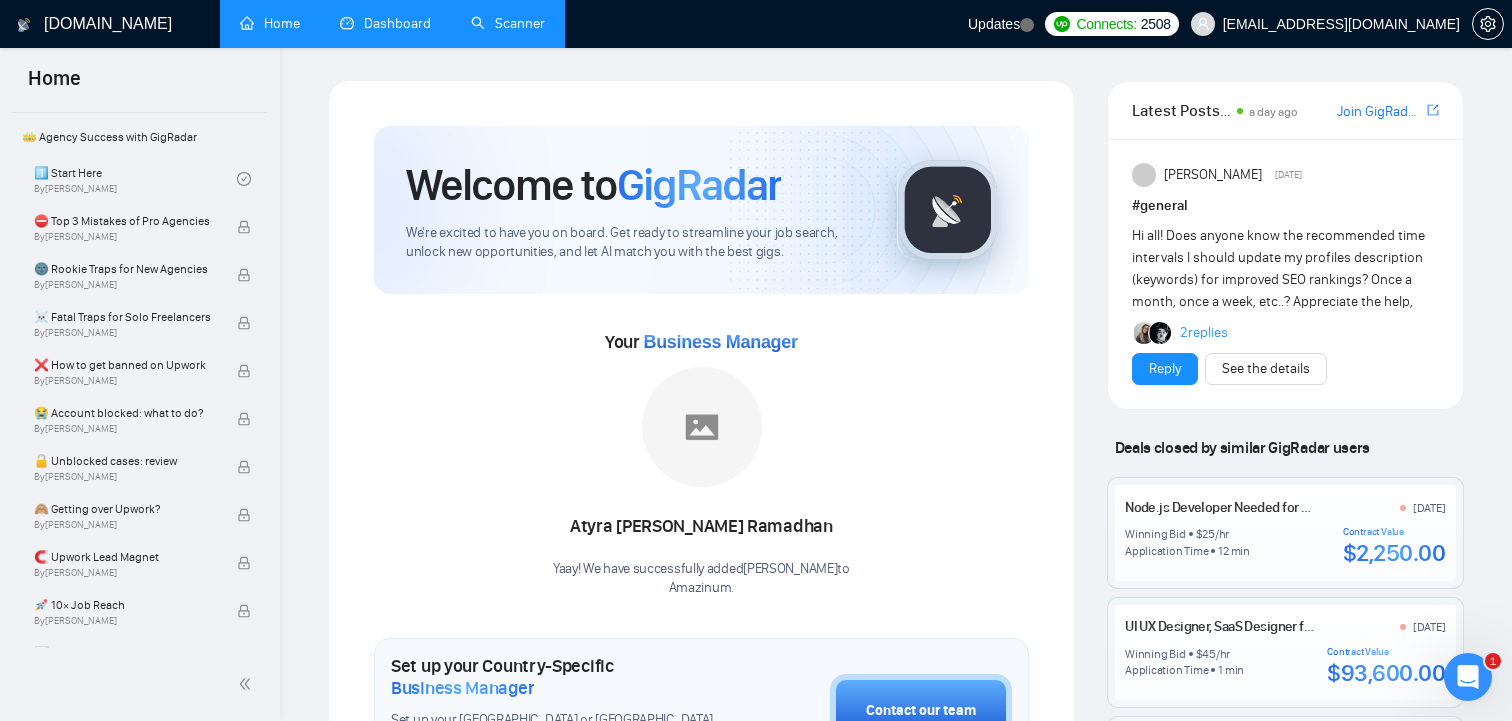 scroll, scrollTop: 453, scrollLeft: 0, axis: vertical 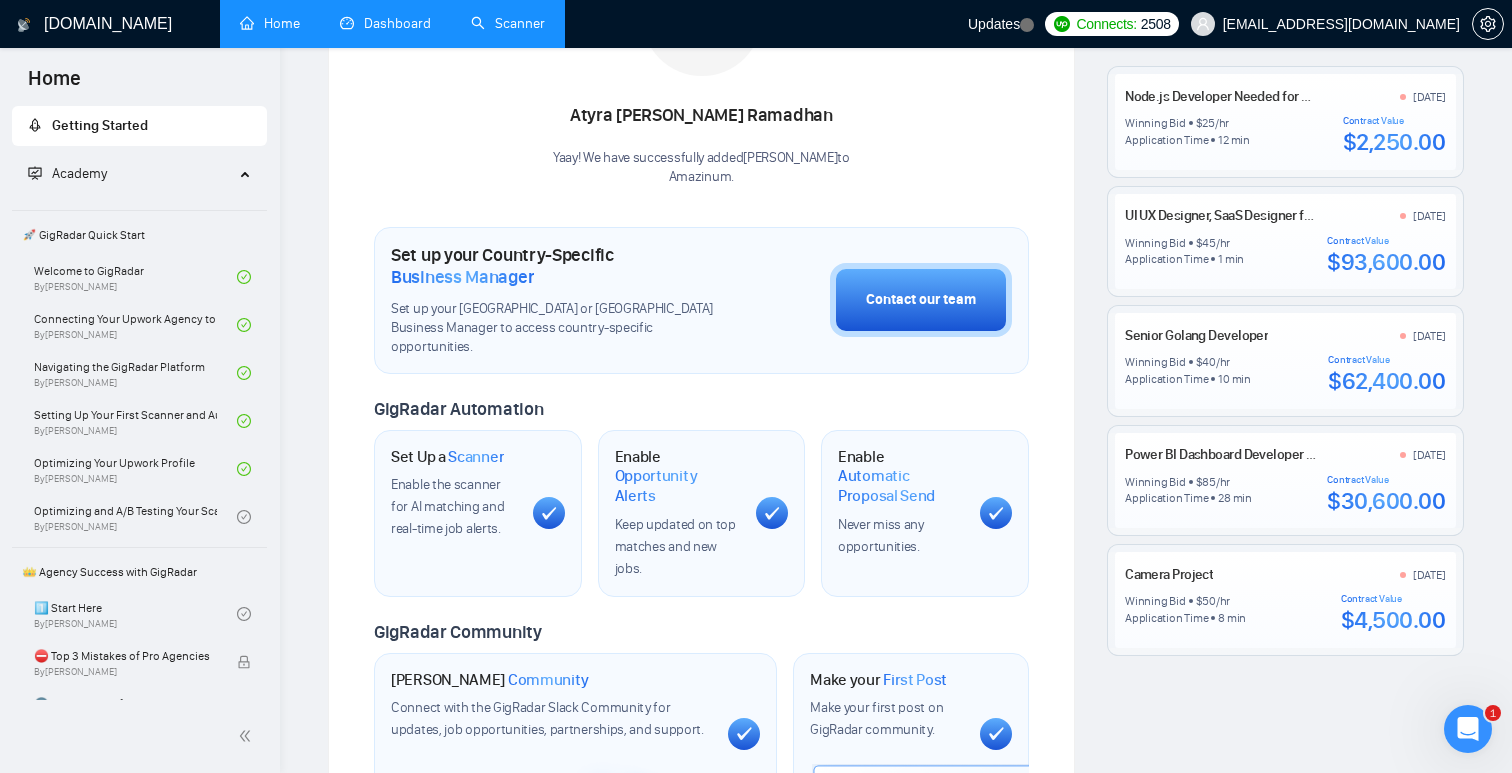 click on "Academy" at bounding box center [131, 174] 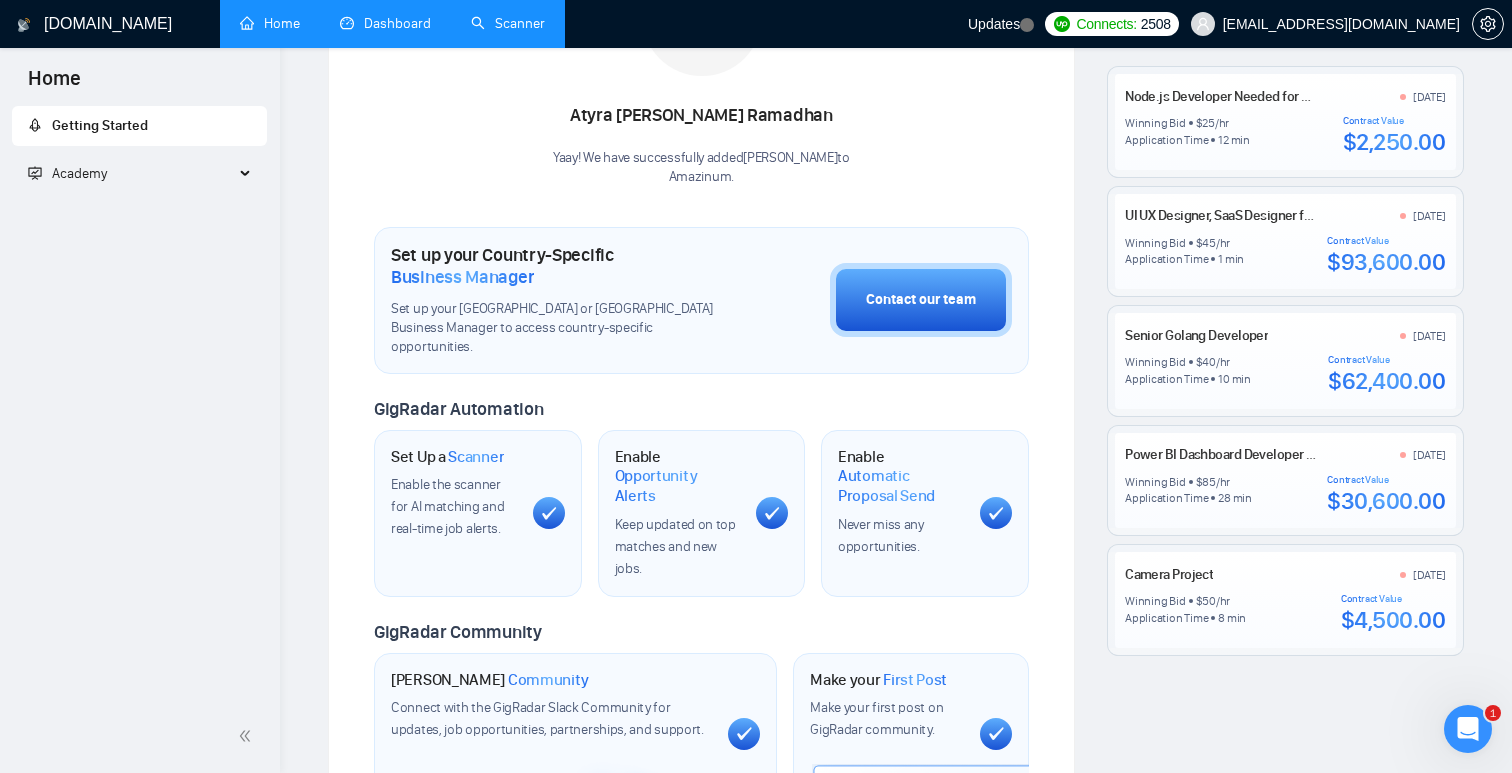 click on "Academy" at bounding box center (131, 174) 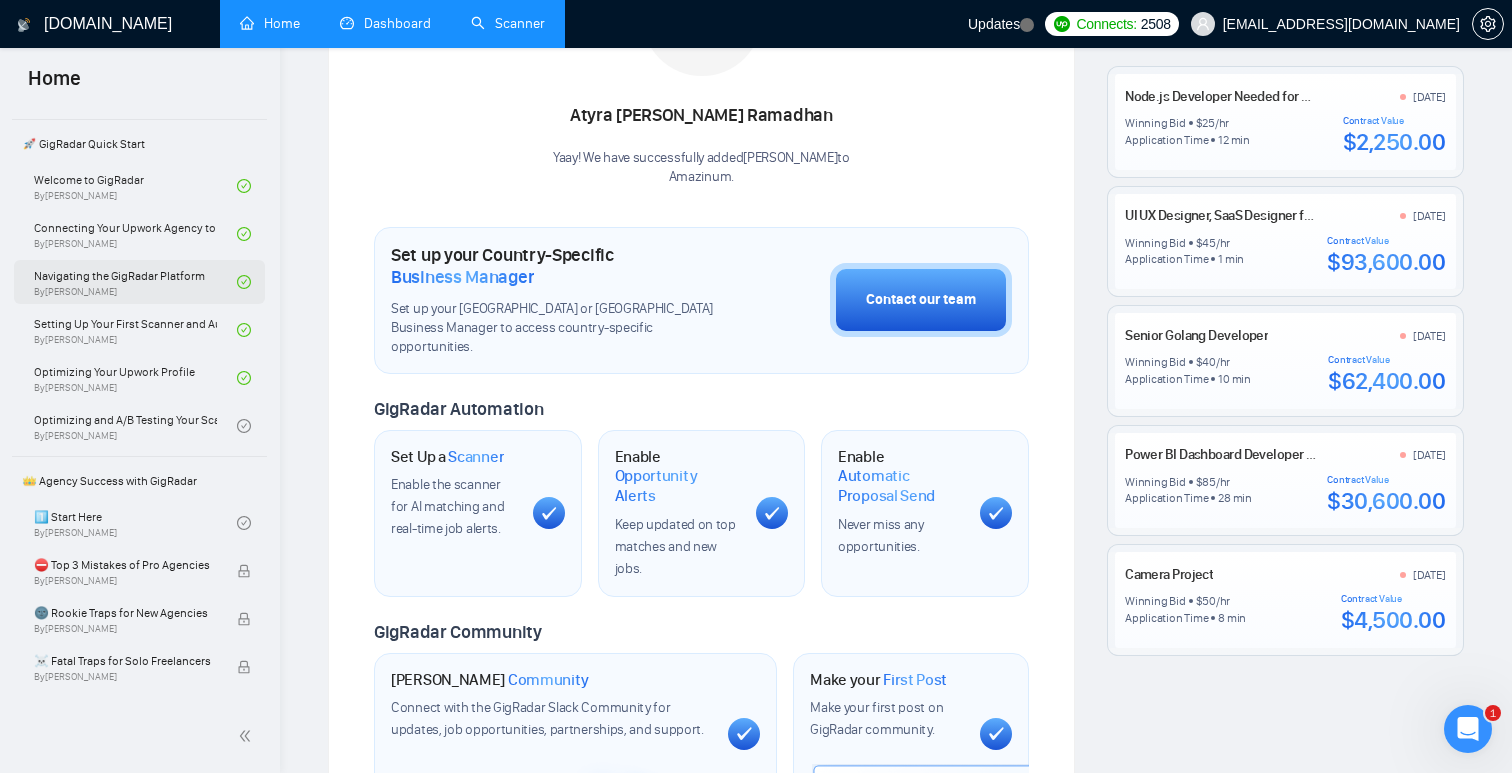 scroll, scrollTop: 132, scrollLeft: 0, axis: vertical 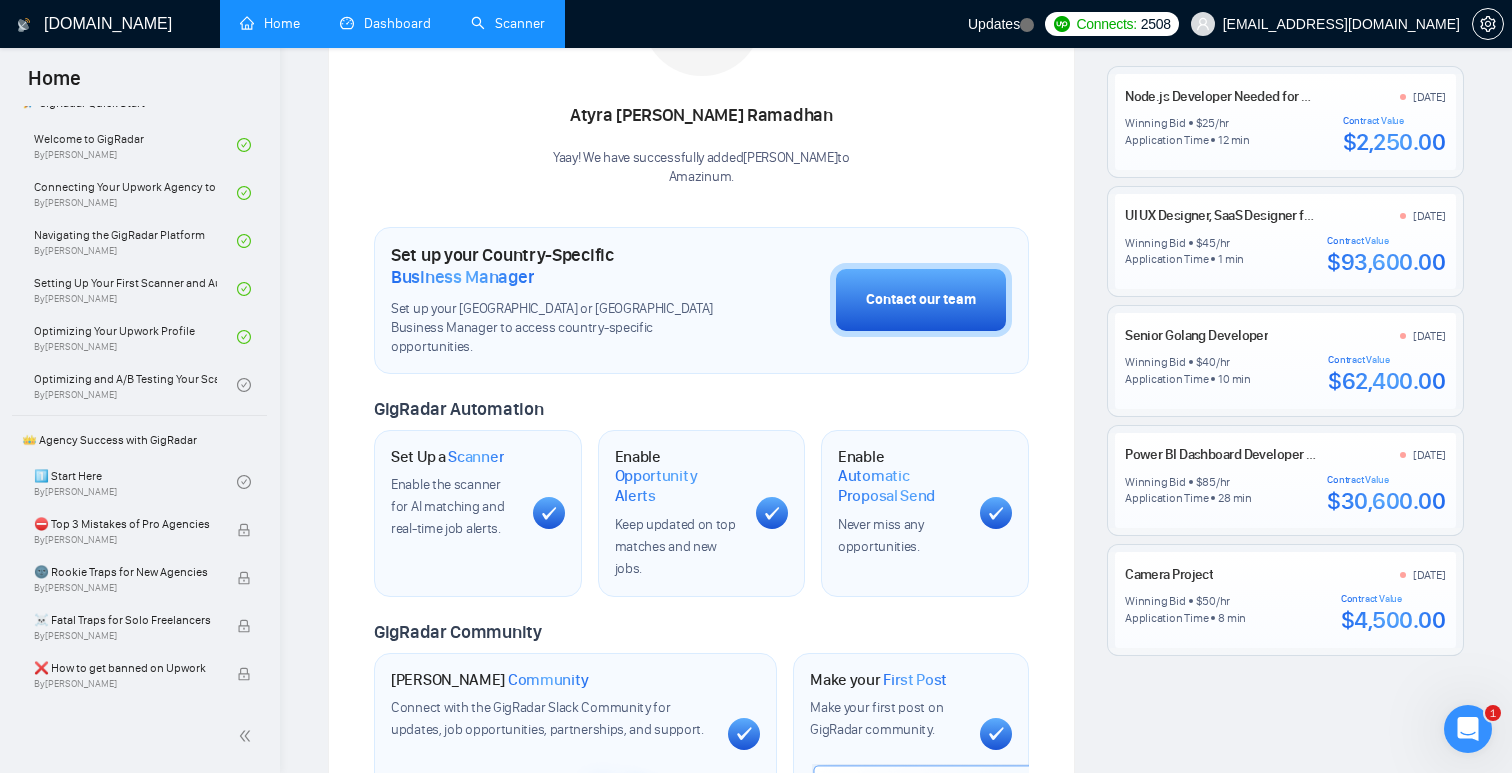 click on "Scanner" at bounding box center [508, 23] 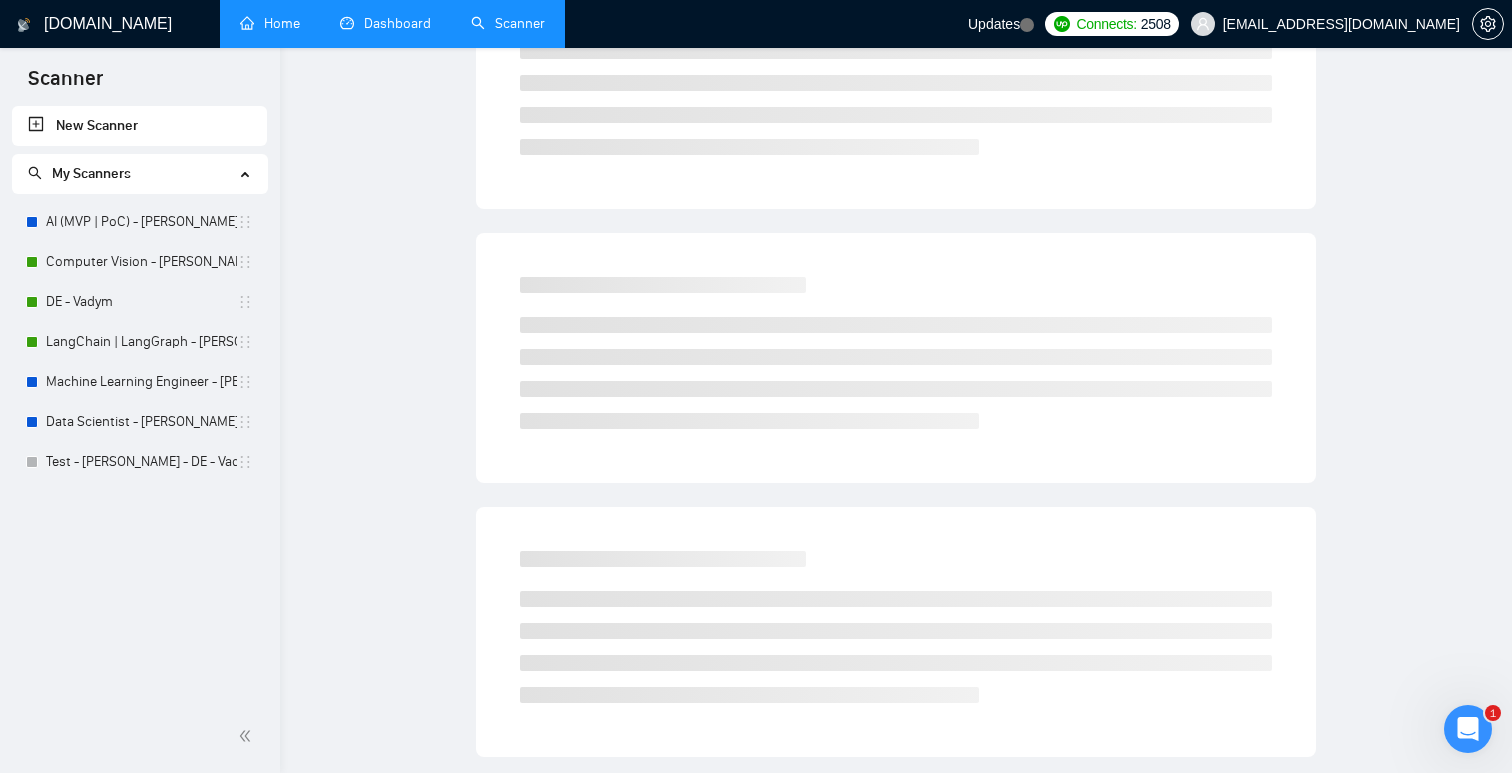 scroll, scrollTop: 0, scrollLeft: 0, axis: both 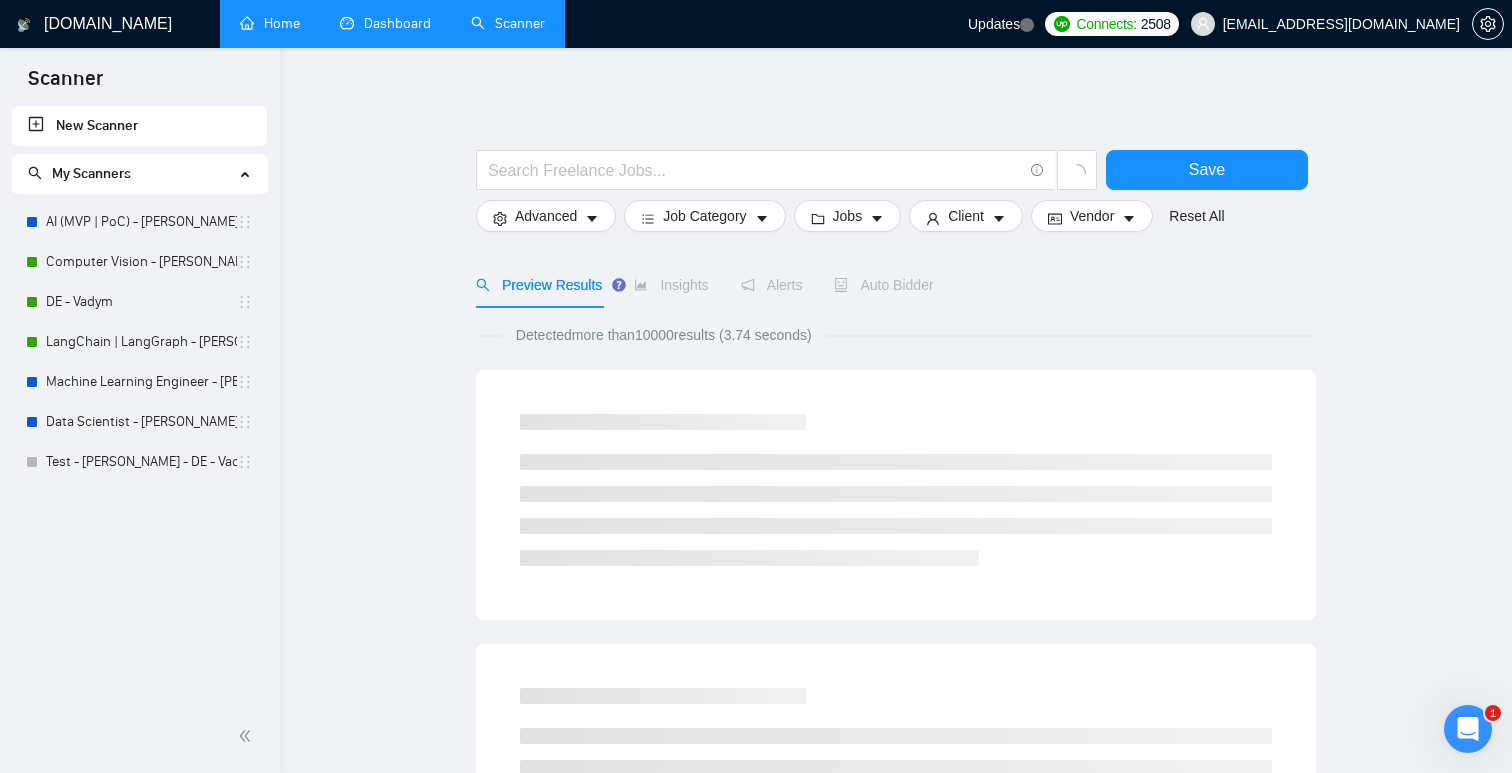 click on "Home" at bounding box center [270, 23] 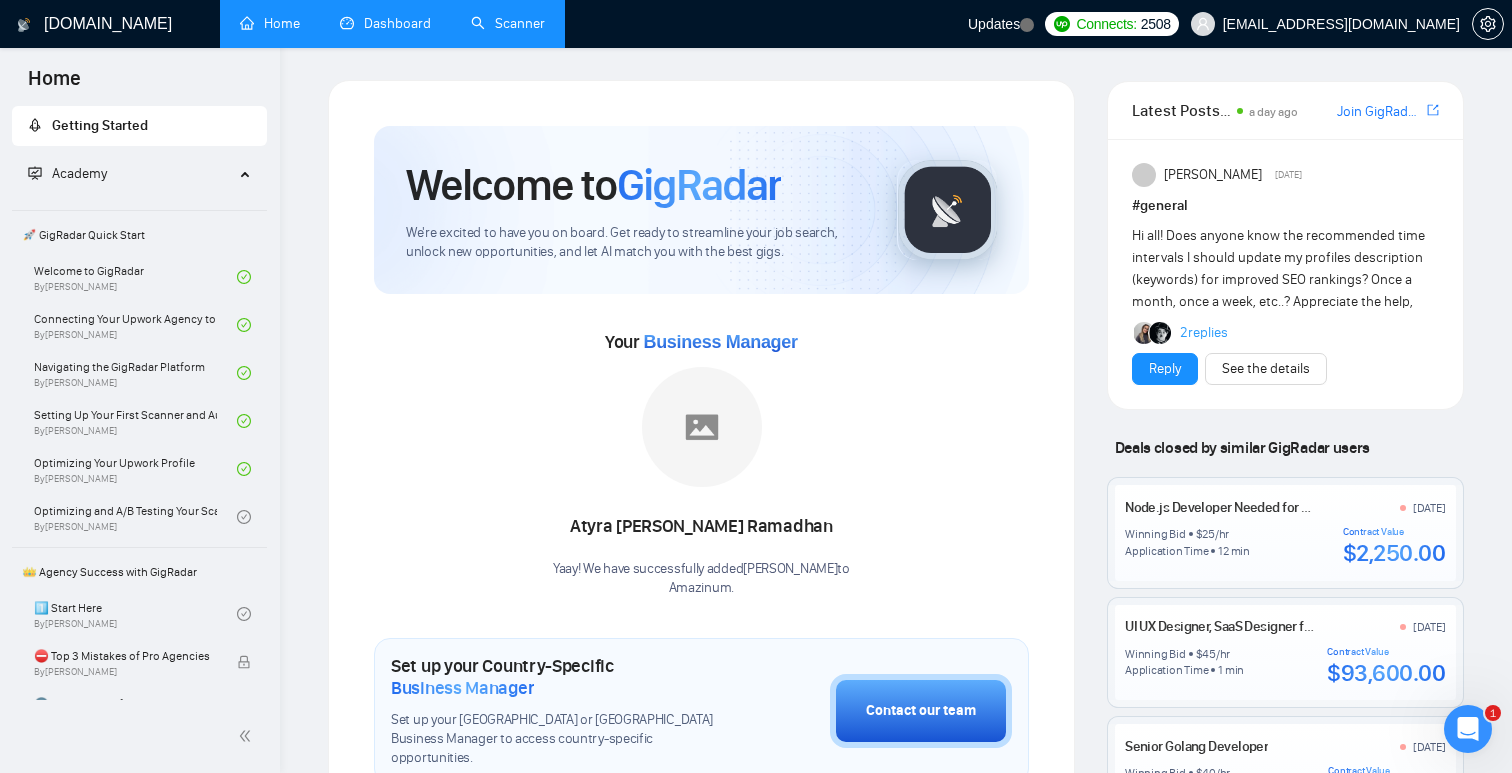 click on "Dashboard" at bounding box center [385, 23] 